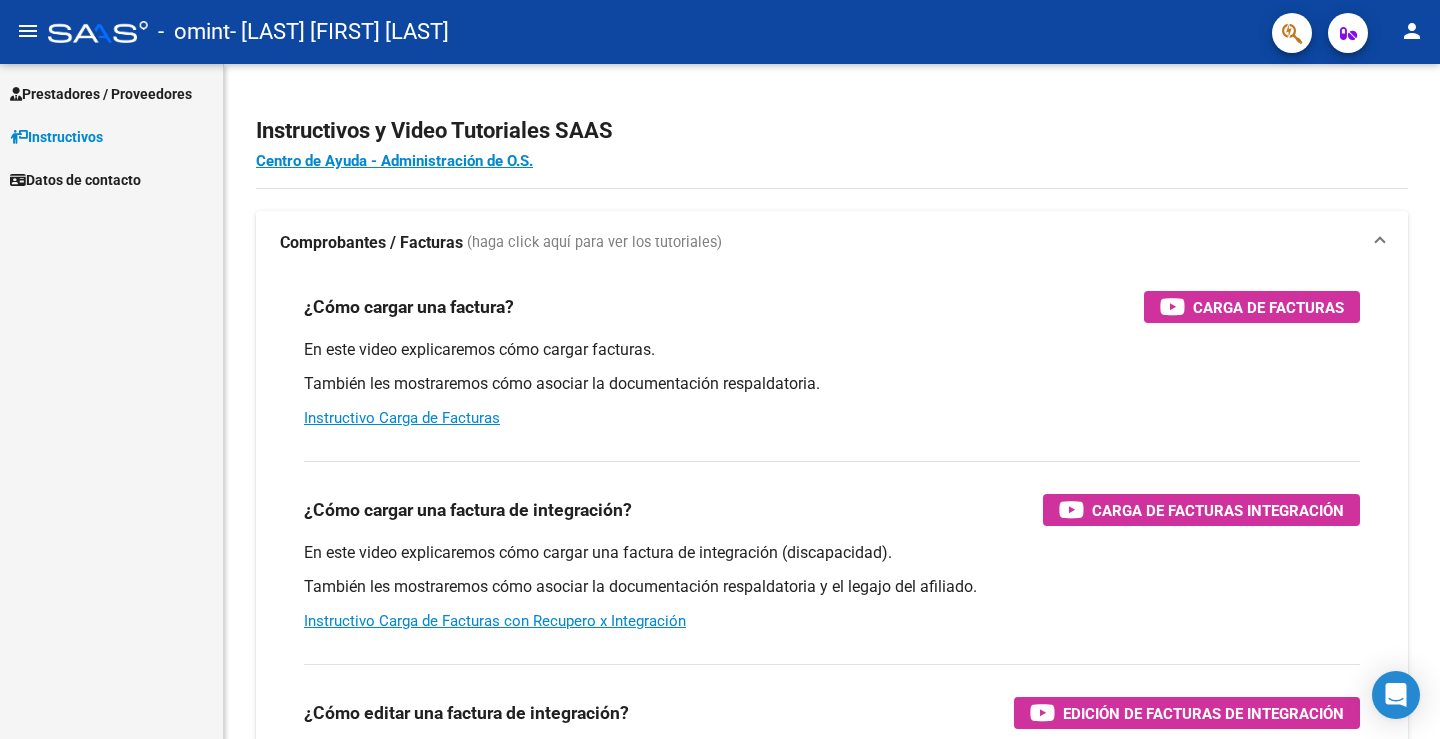 scroll, scrollTop: 0, scrollLeft: 0, axis: both 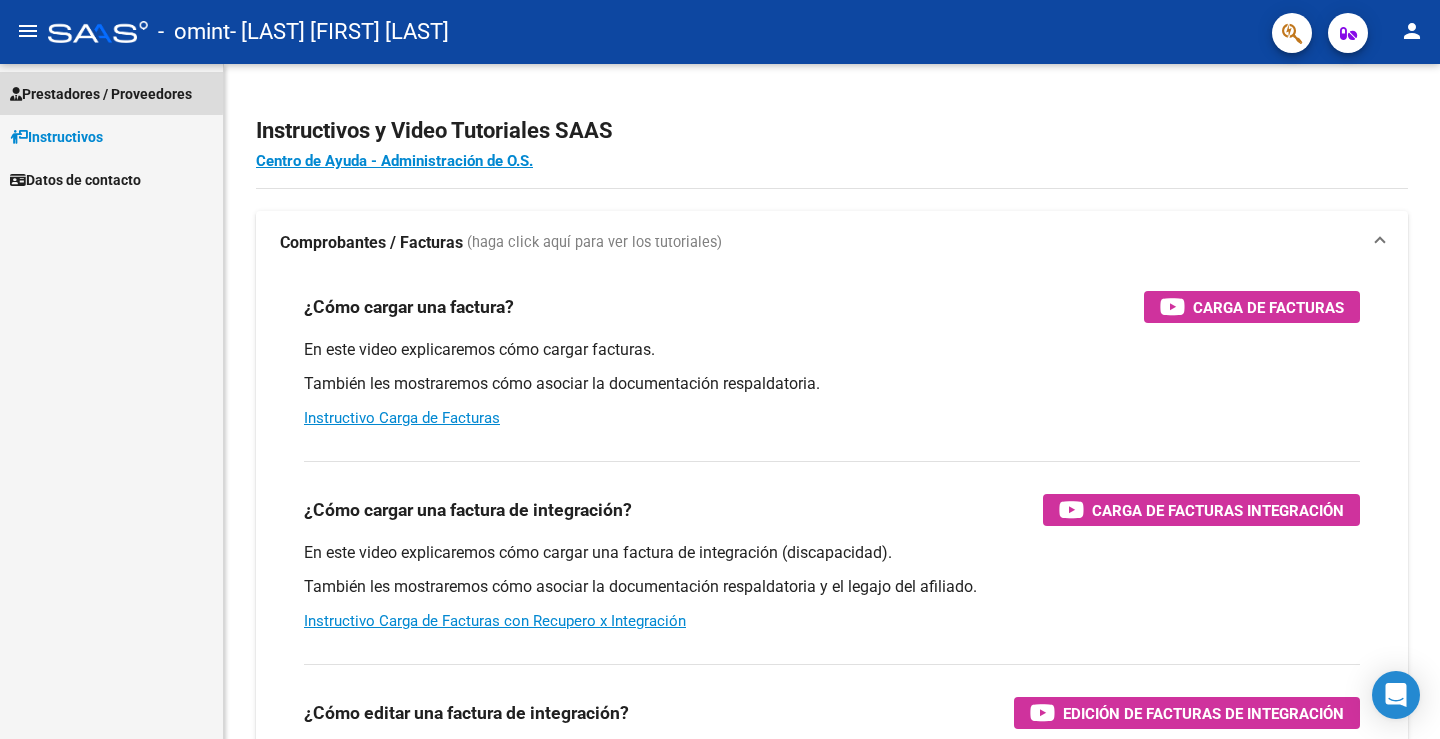 click on "Prestadores / Proveedores" at bounding box center (101, 94) 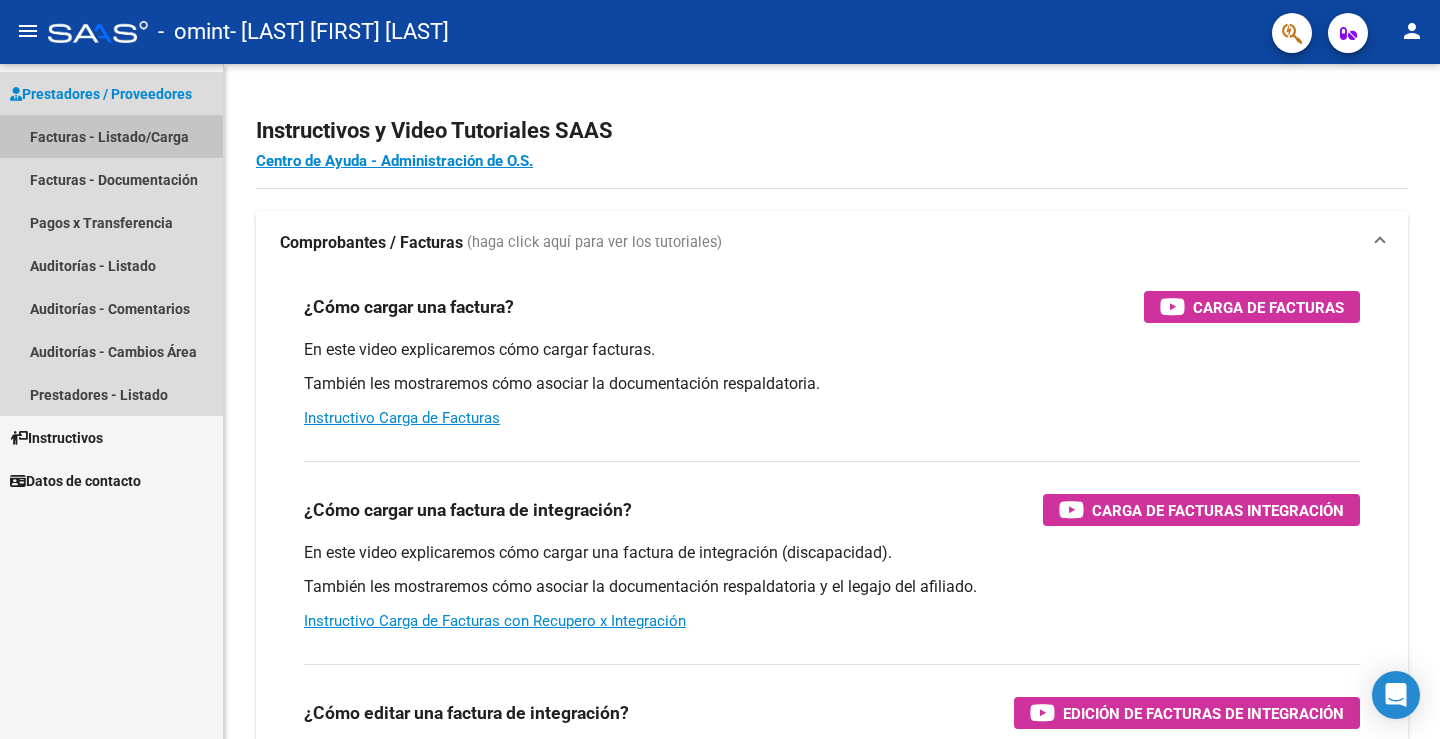 click on "Facturas - Listado/Carga" at bounding box center [111, 136] 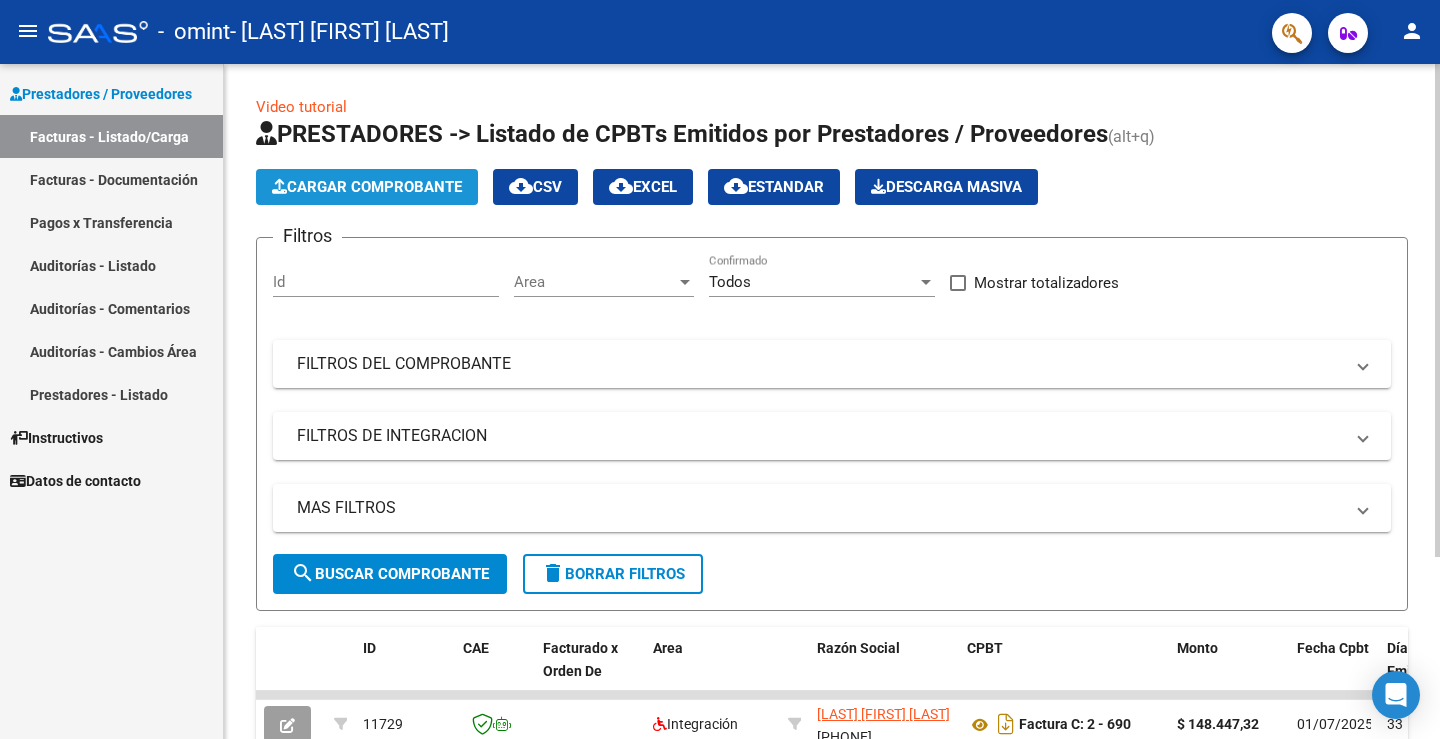 click on "Cargar Comprobante" 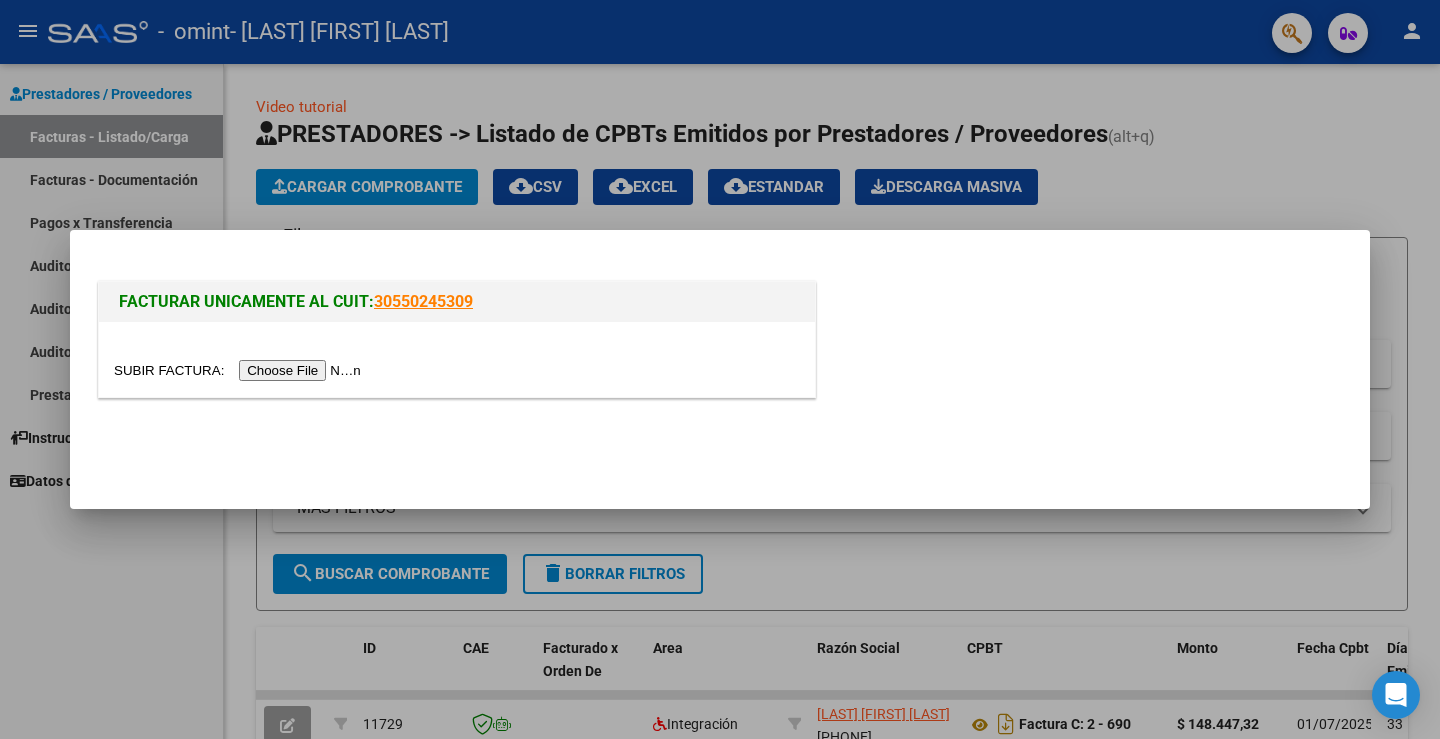 click at bounding box center [240, 370] 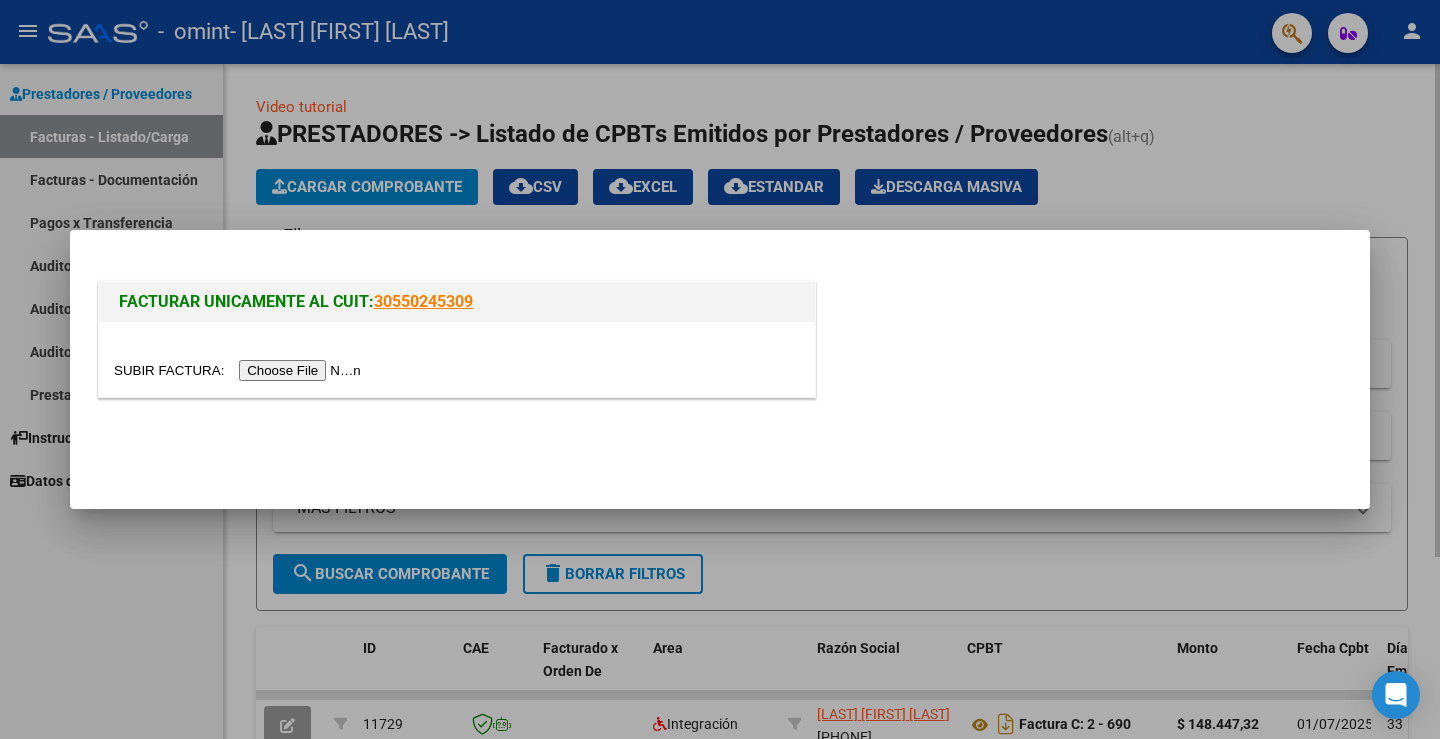 drag, startPoint x: 1249, startPoint y: 205, endPoint x: 1260, endPoint y: 184, distance: 23.70654 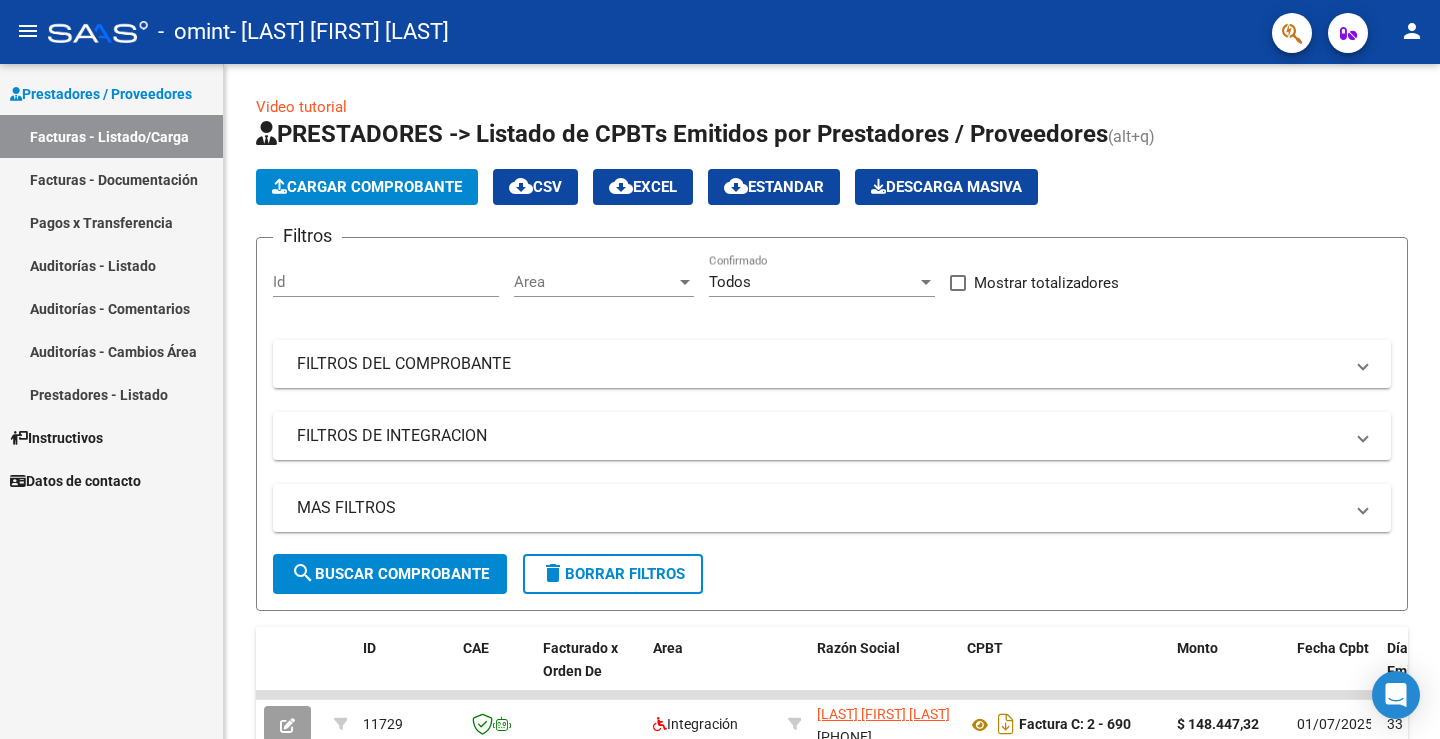 click on "Facturas - Documentación" at bounding box center [111, 179] 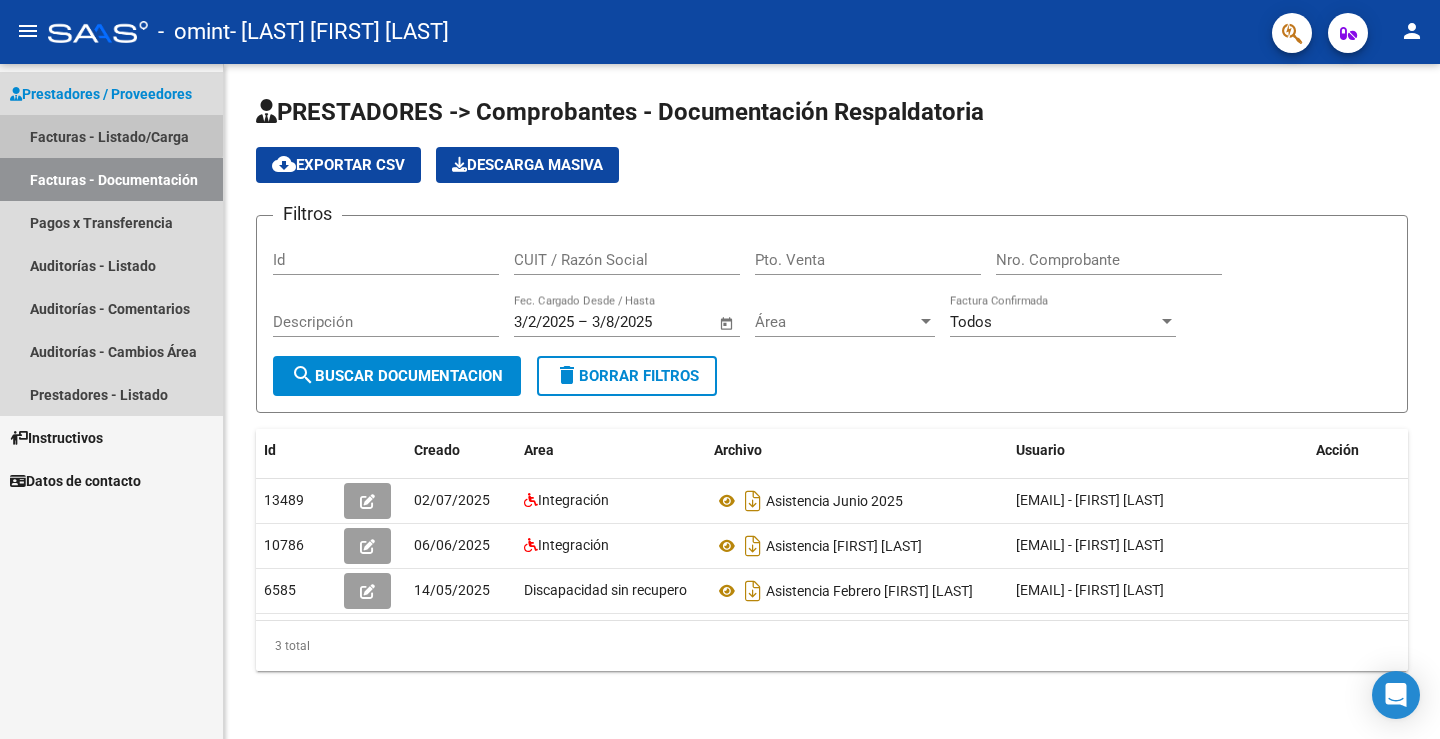 click on "Facturas - Listado/Carga" at bounding box center [111, 136] 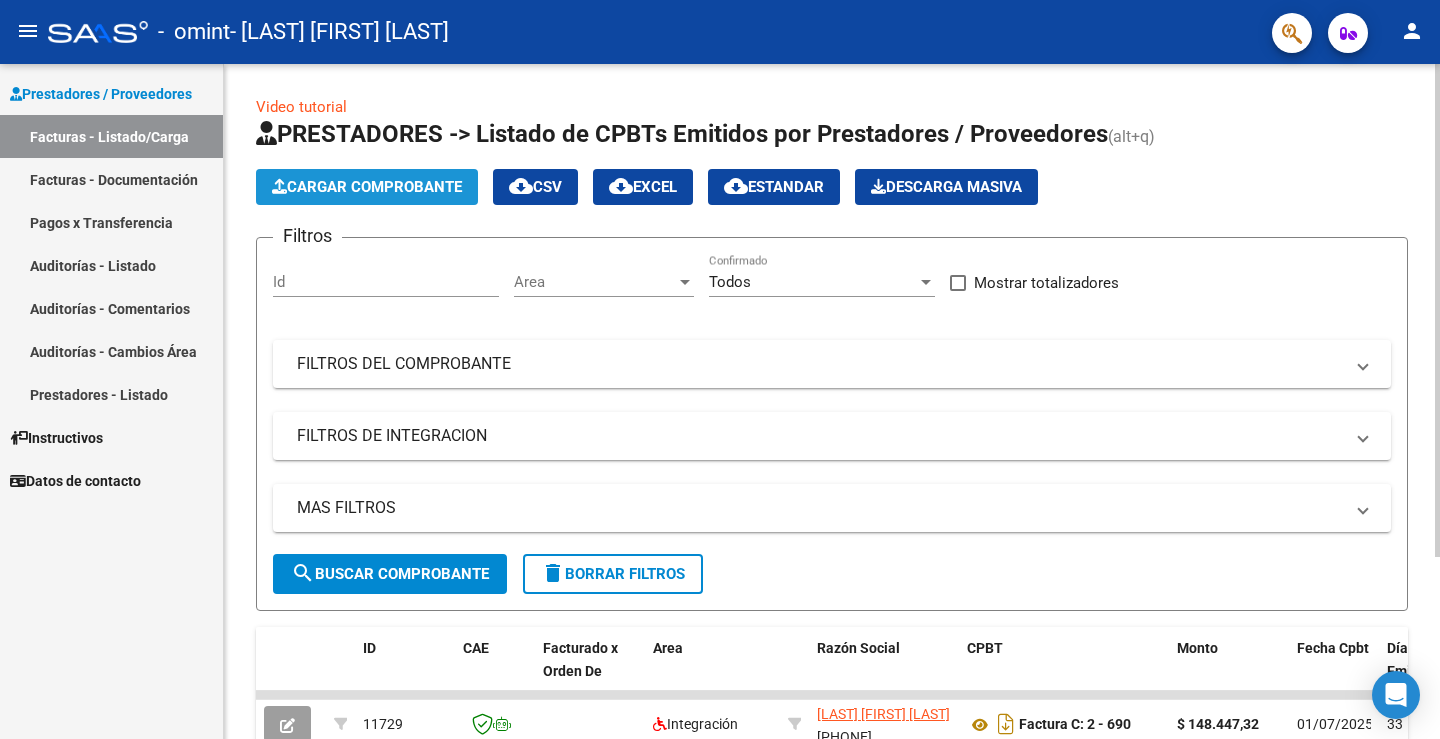 click on "Cargar Comprobante" 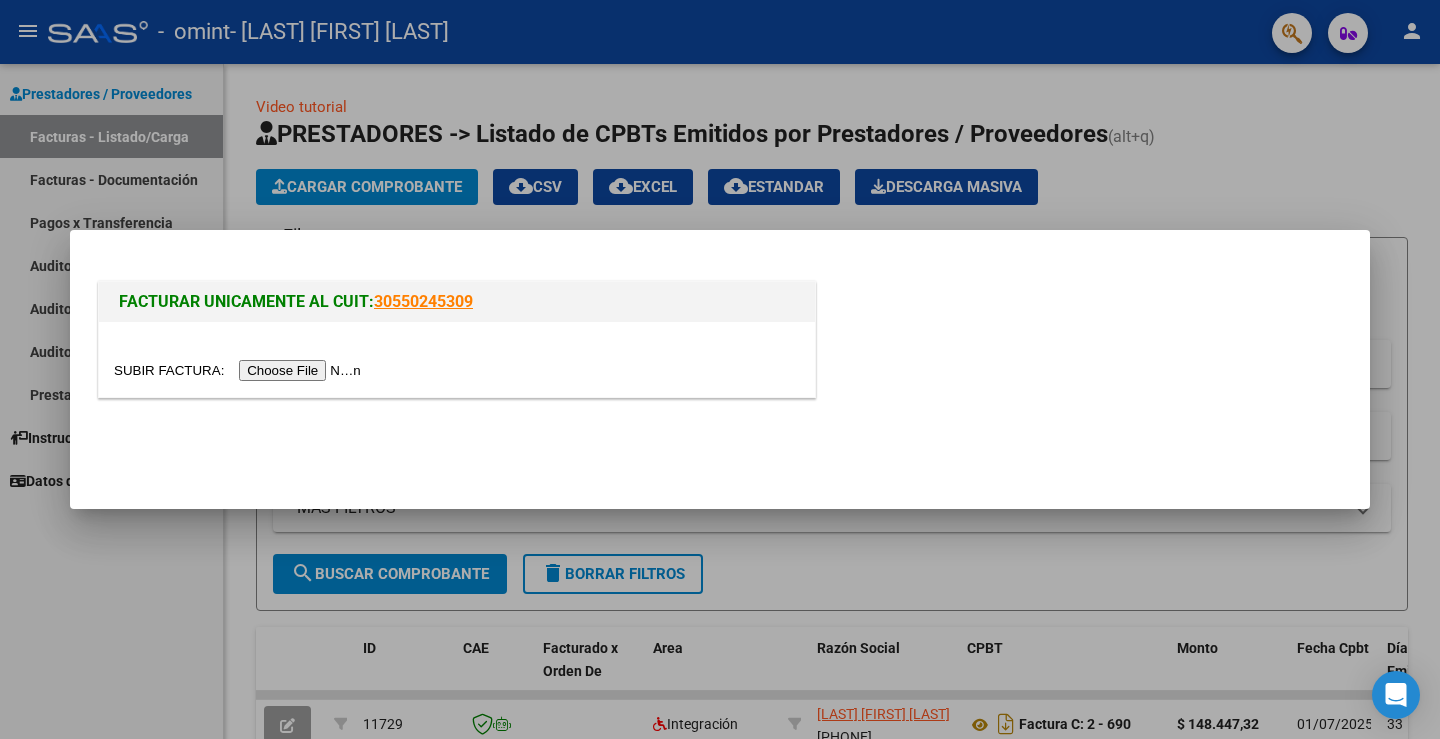 click at bounding box center (240, 370) 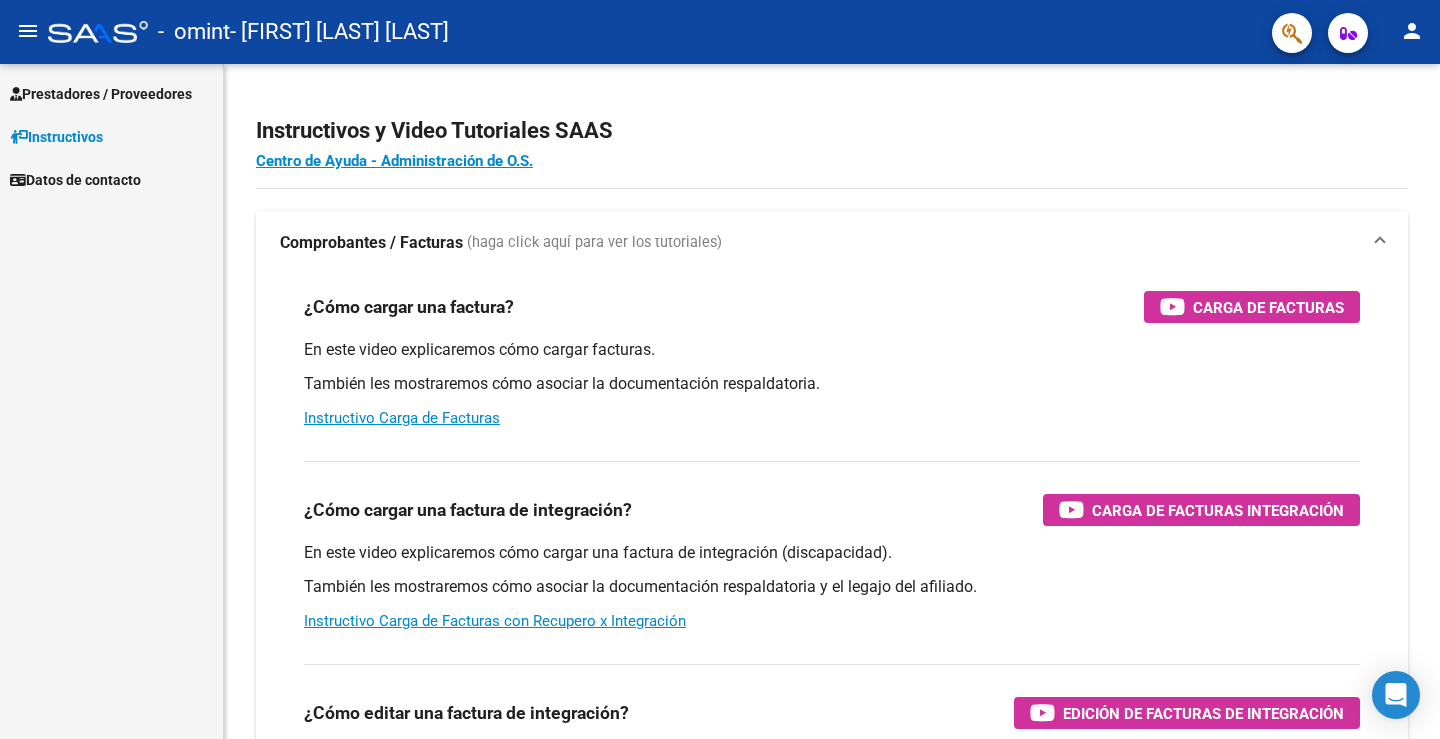 scroll, scrollTop: 0, scrollLeft: 0, axis: both 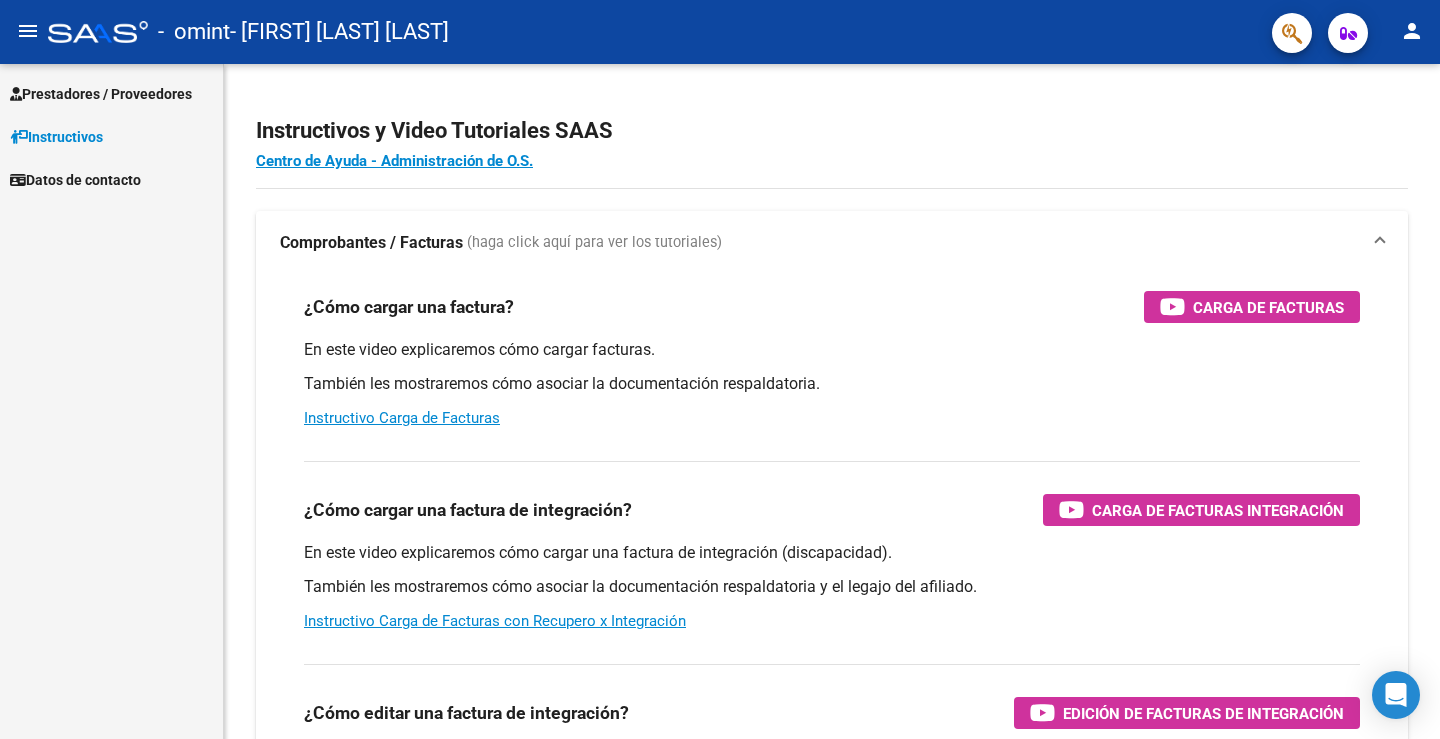 click at bounding box center [0, 739] 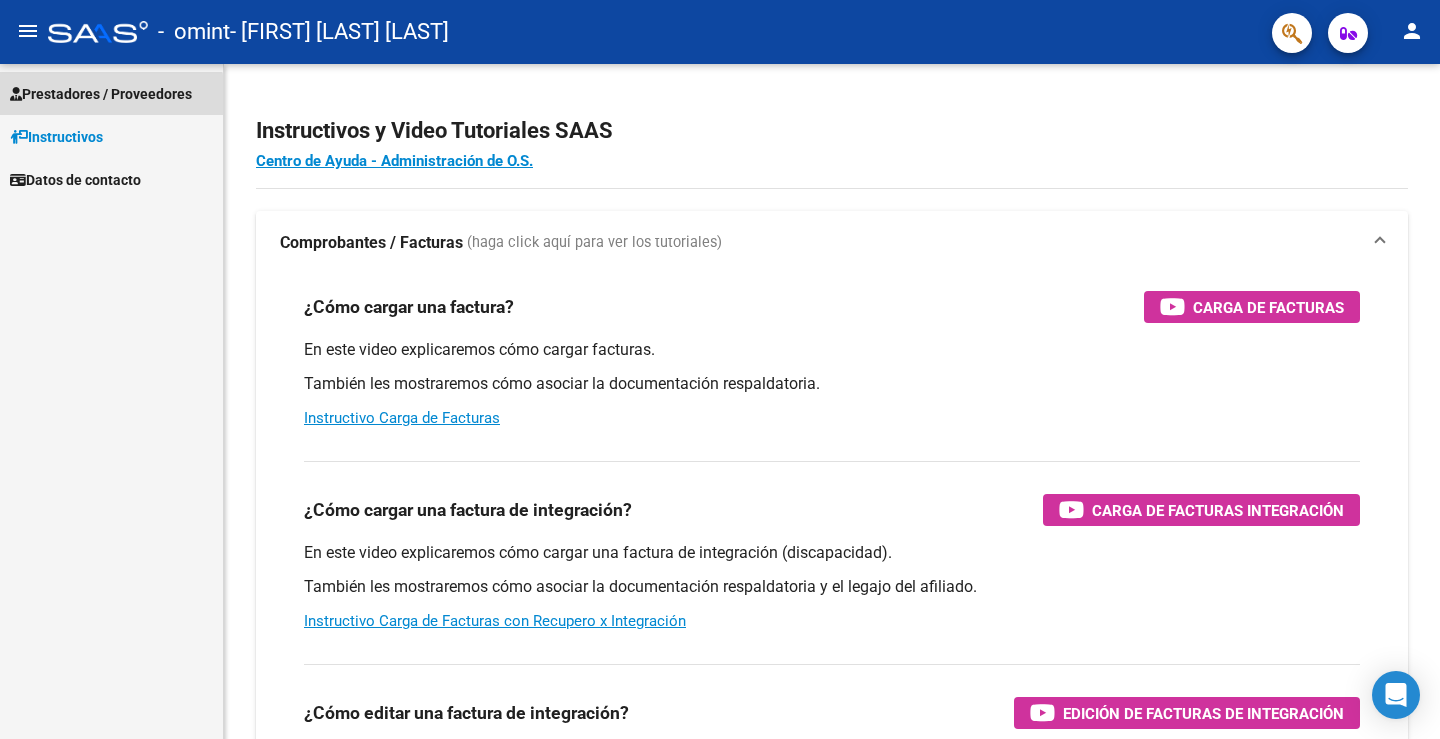 click on "Prestadores / Proveedores" at bounding box center (101, 94) 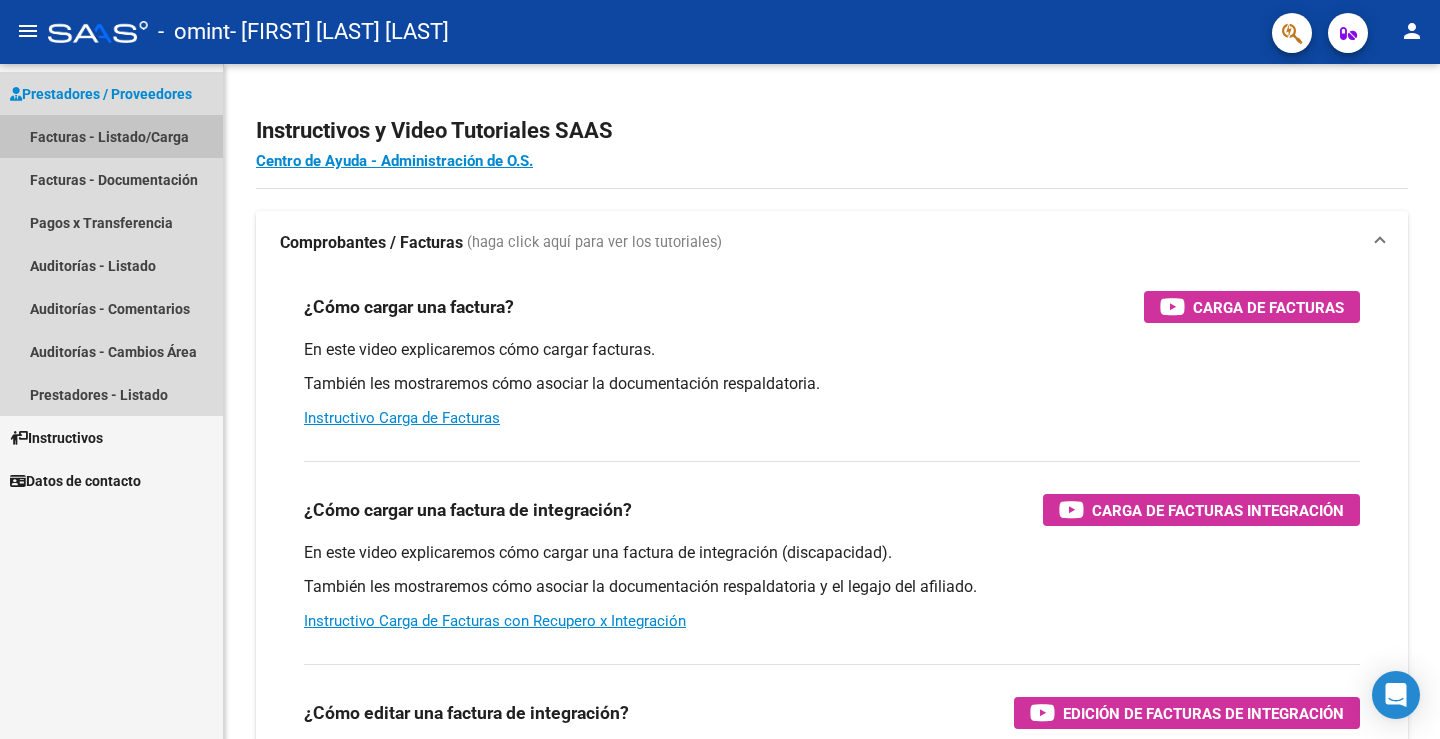 click on "Facturas - Listado/Carga" at bounding box center (111, 136) 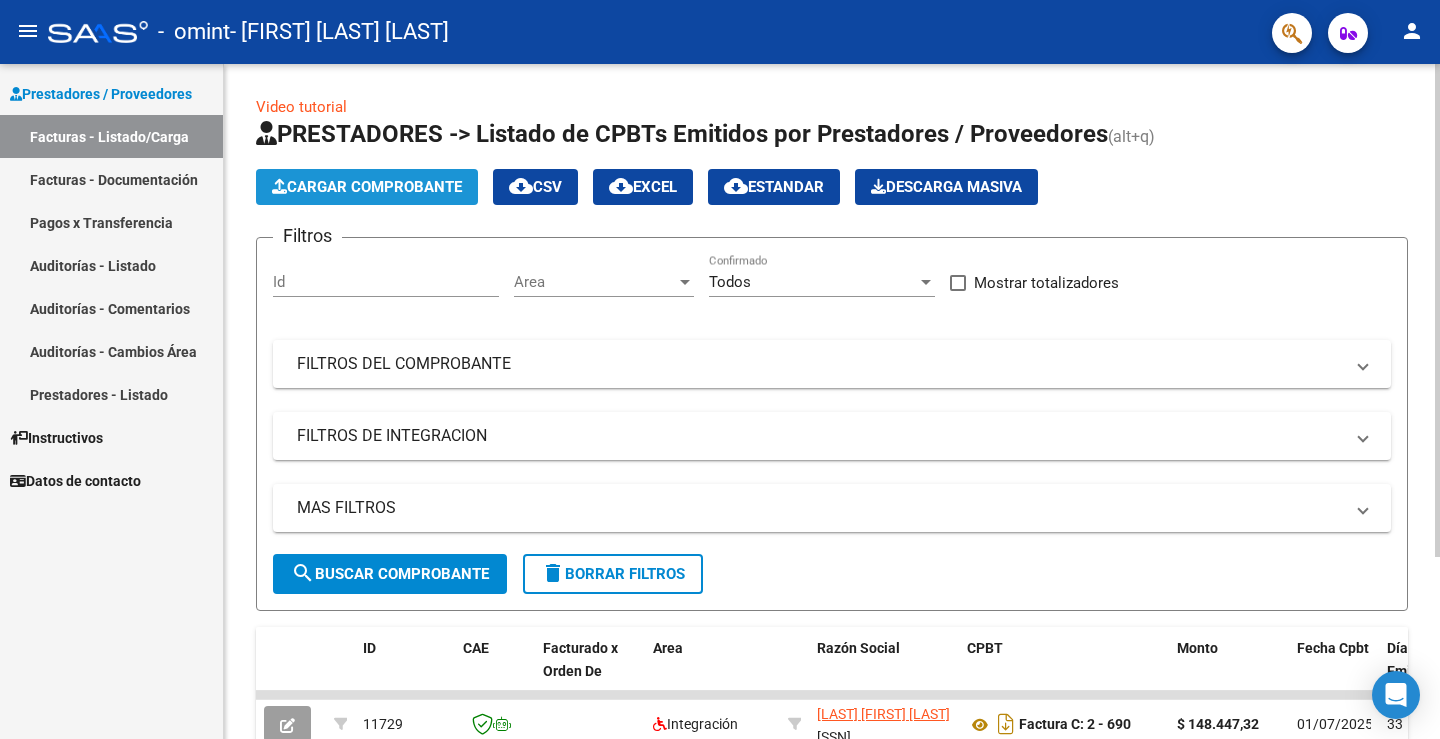 click on "Cargar Comprobante" 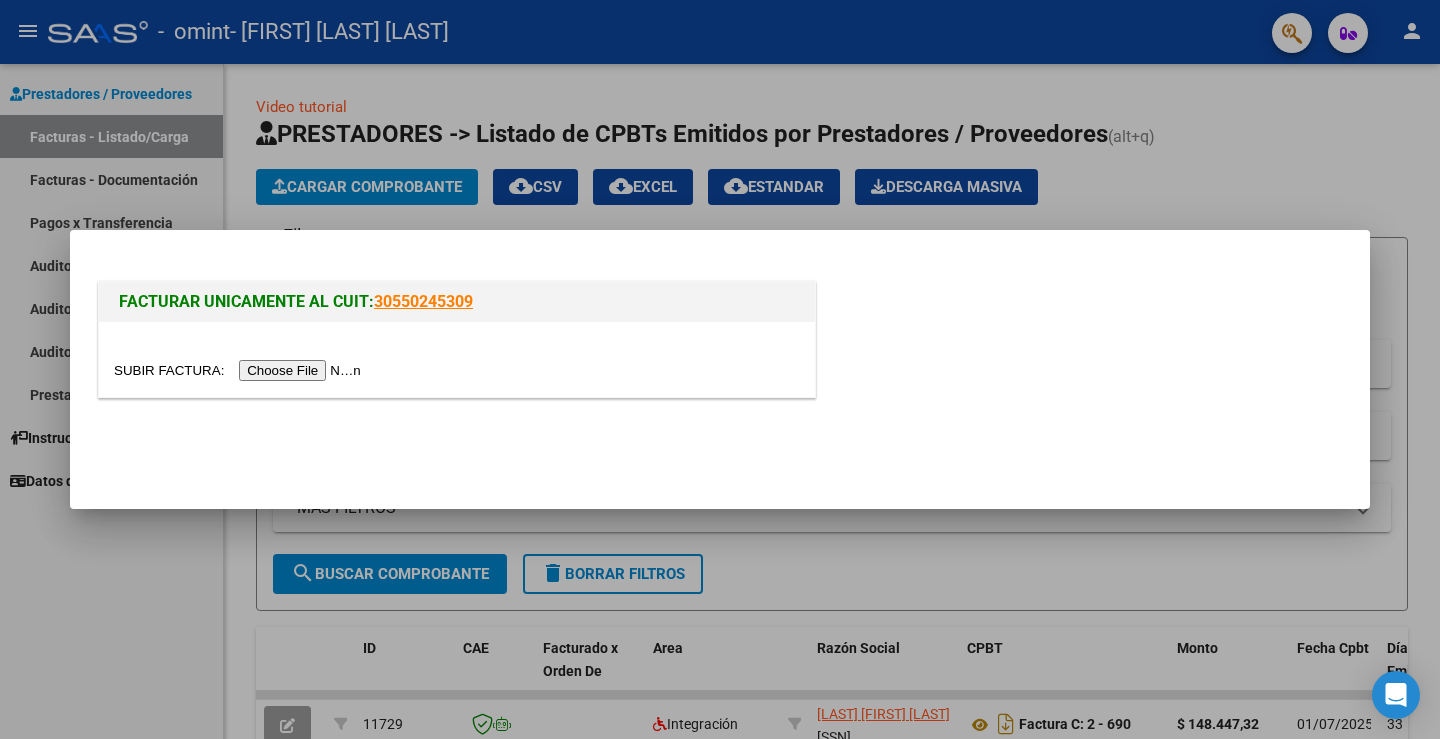 click at bounding box center (240, 370) 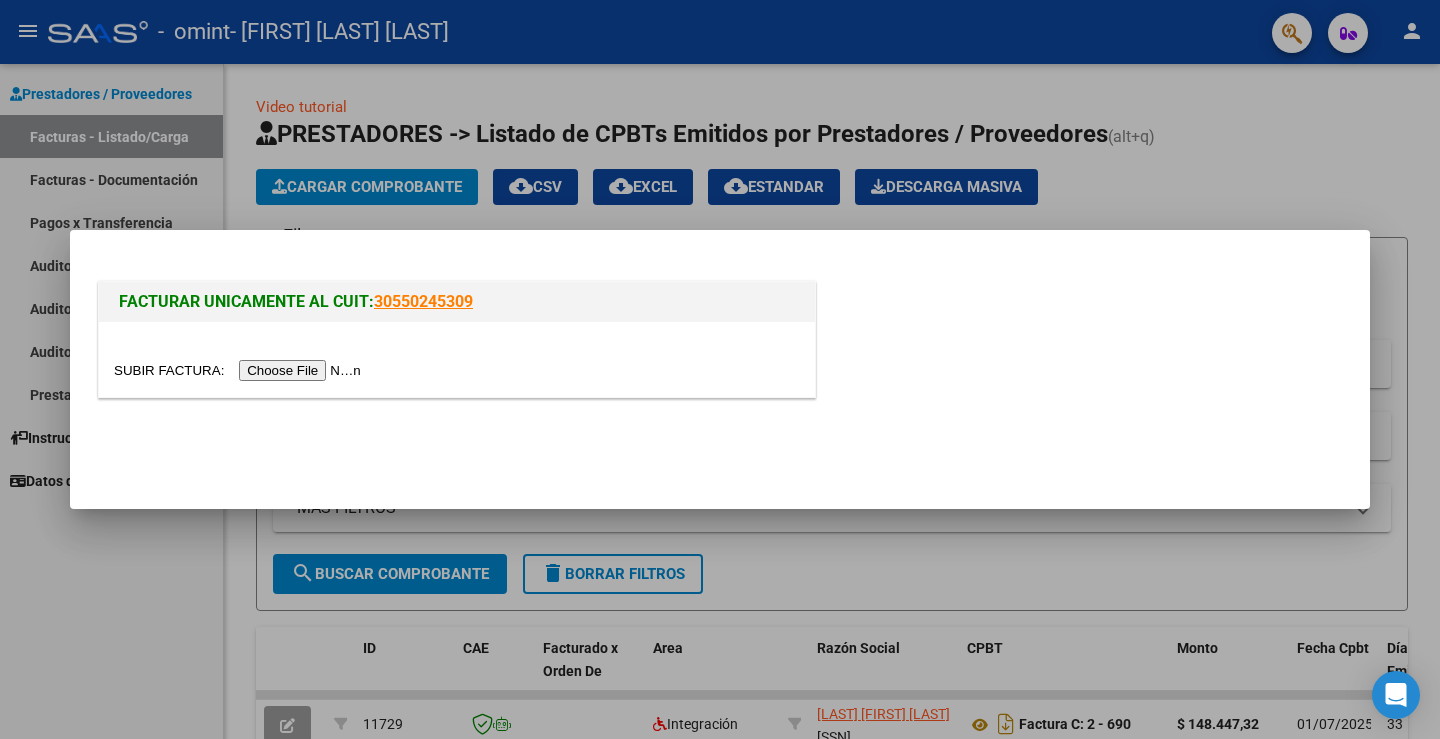 click at bounding box center [240, 370] 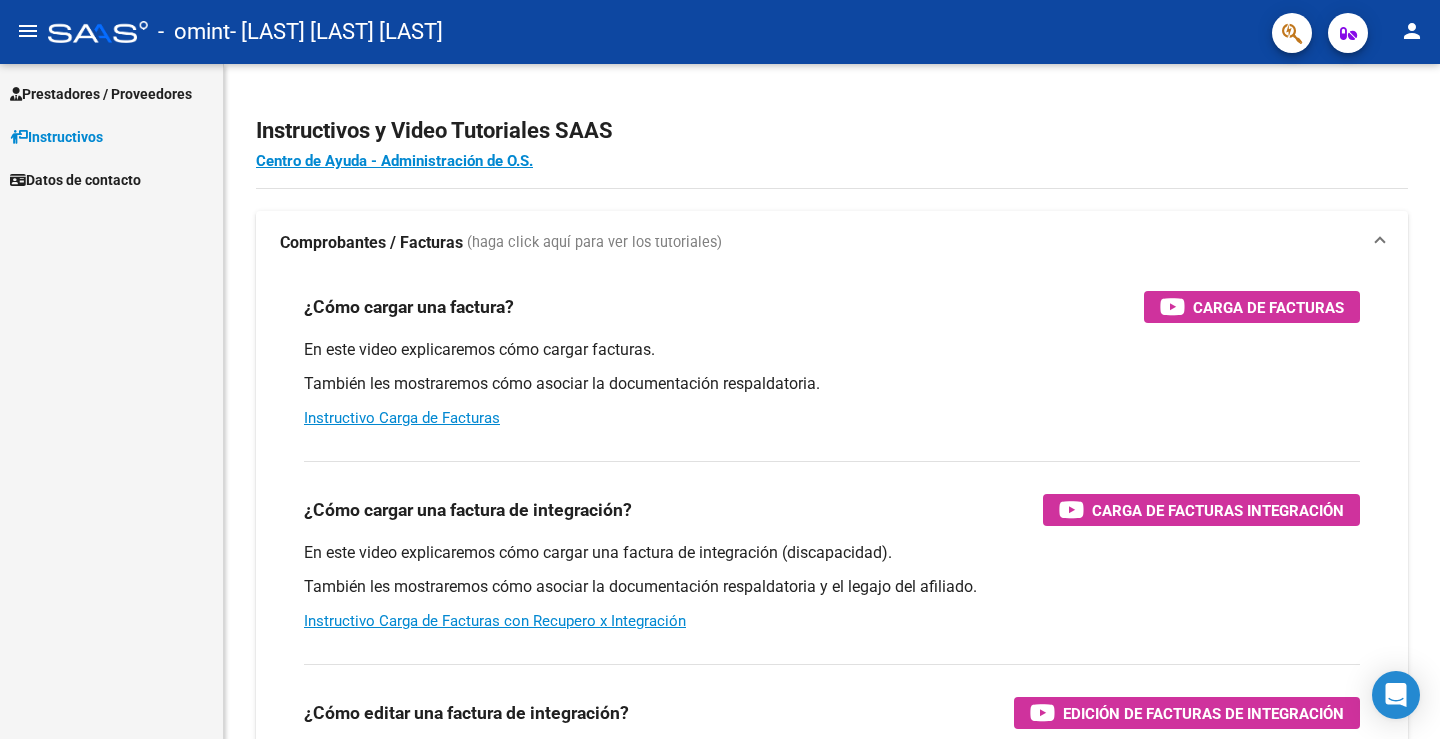 scroll, scrollTop: 0, scrollLeft: 0, axis: both 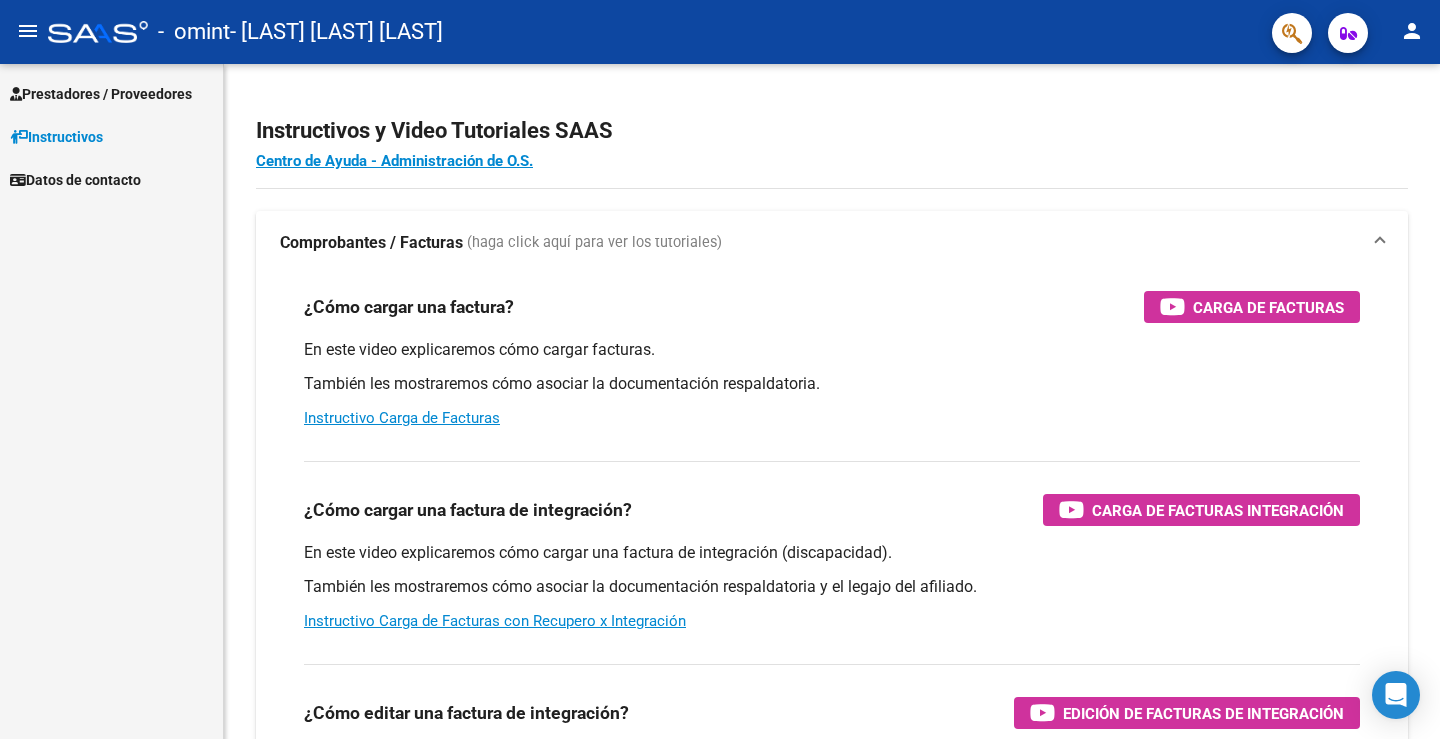 click at bounding box center [0, 739] 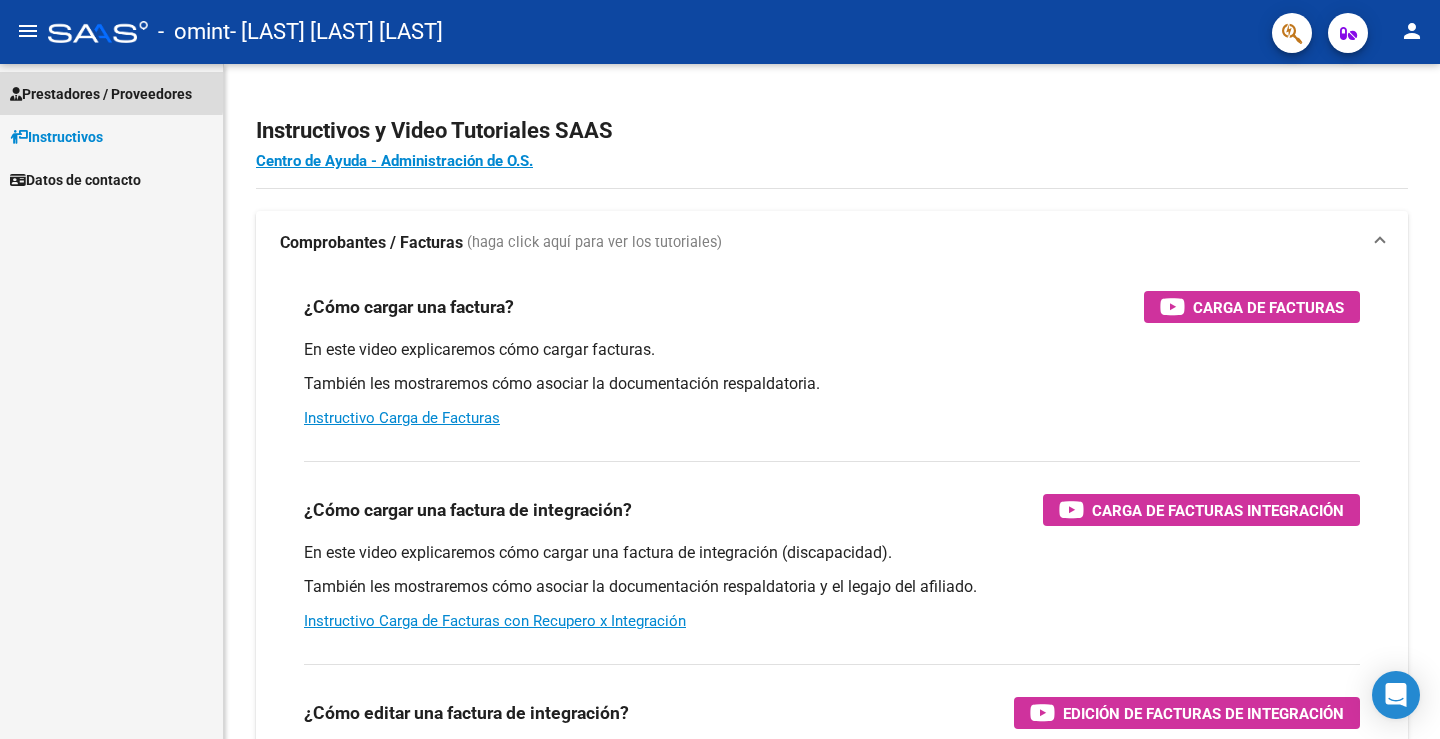 click on "Prestadores / Proveedores" at bounding box center (101, 94) 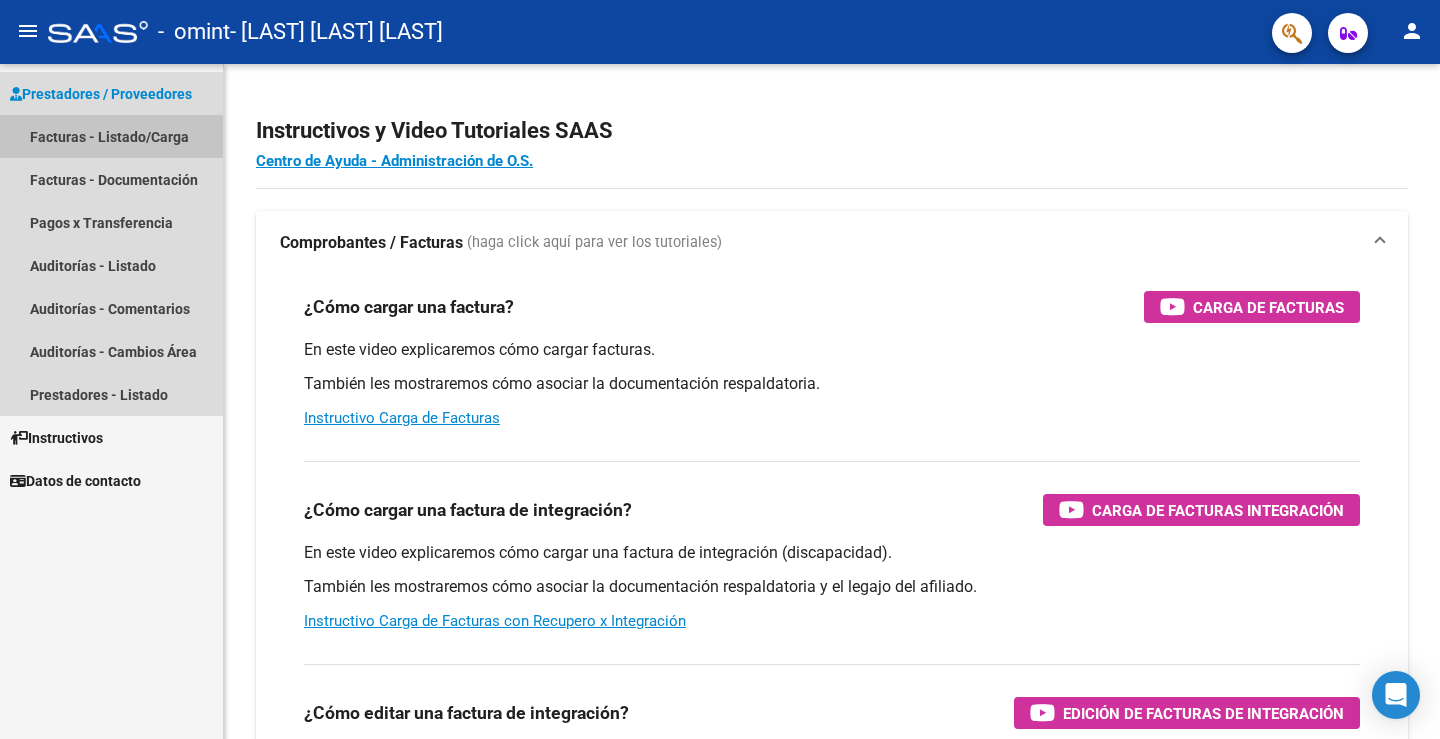 click on "Facturas - Listado/Carga" at bounding box center [111, 136] 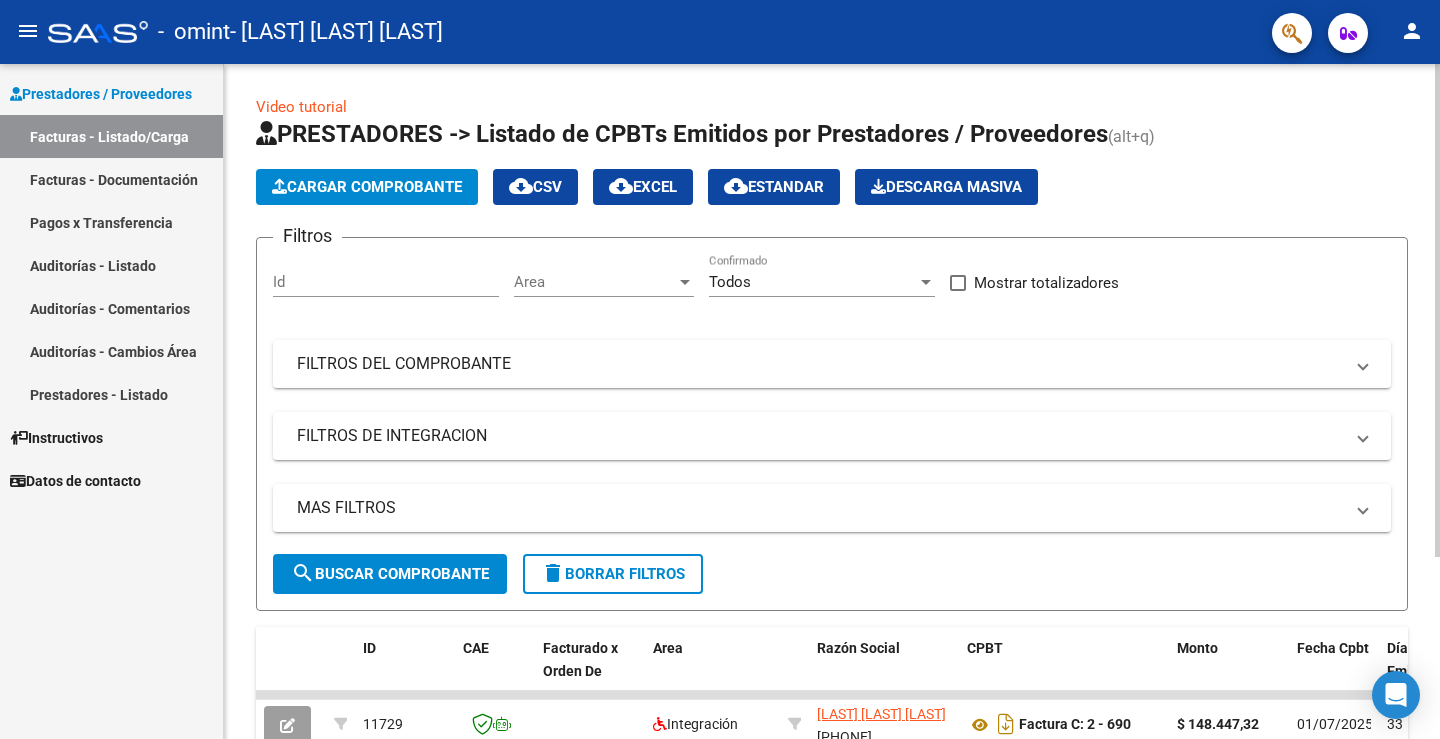 click on "Cargar Comprobante" 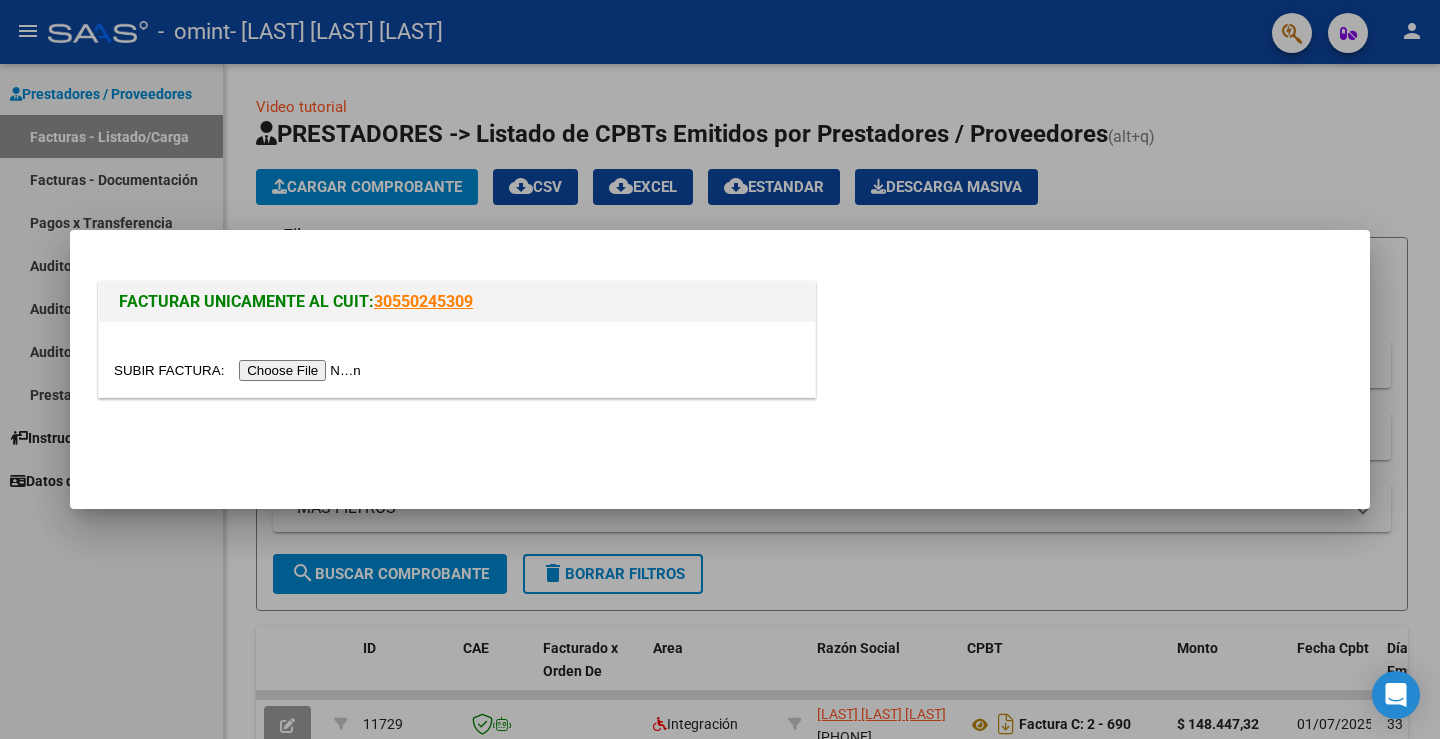click at bounding box center (240, 370) 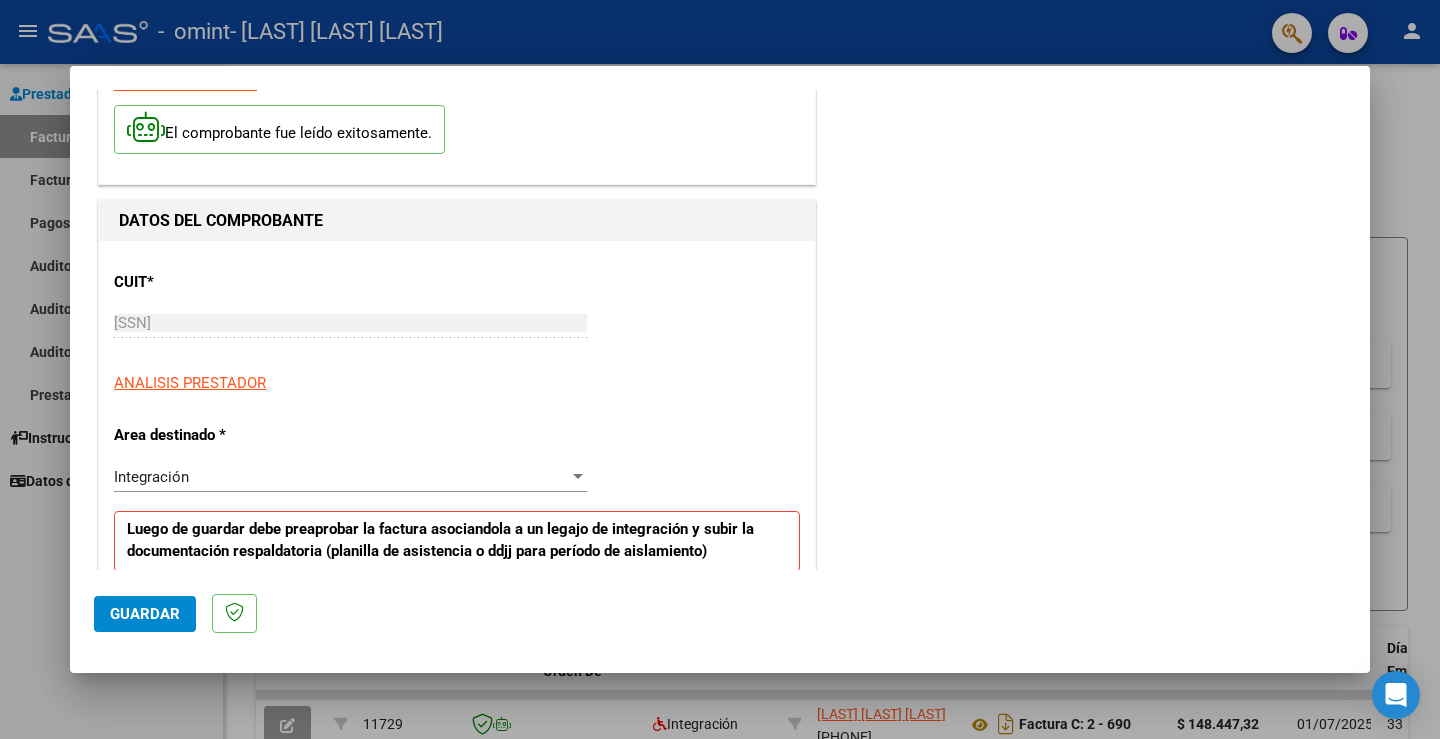 scroll, scrollTop: 200, scrollLeft: 0, axis: vertical 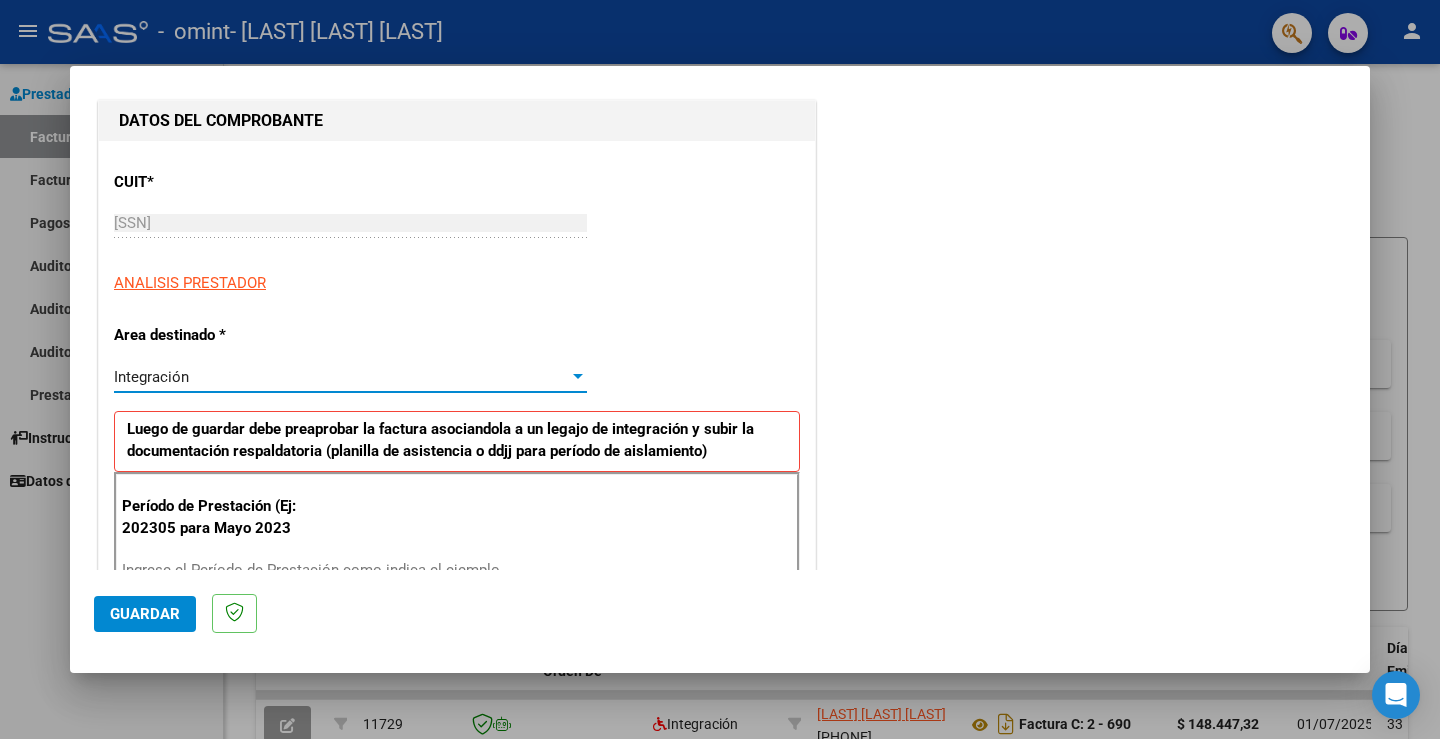 click on "Integración" at bounding box center [341, 377] 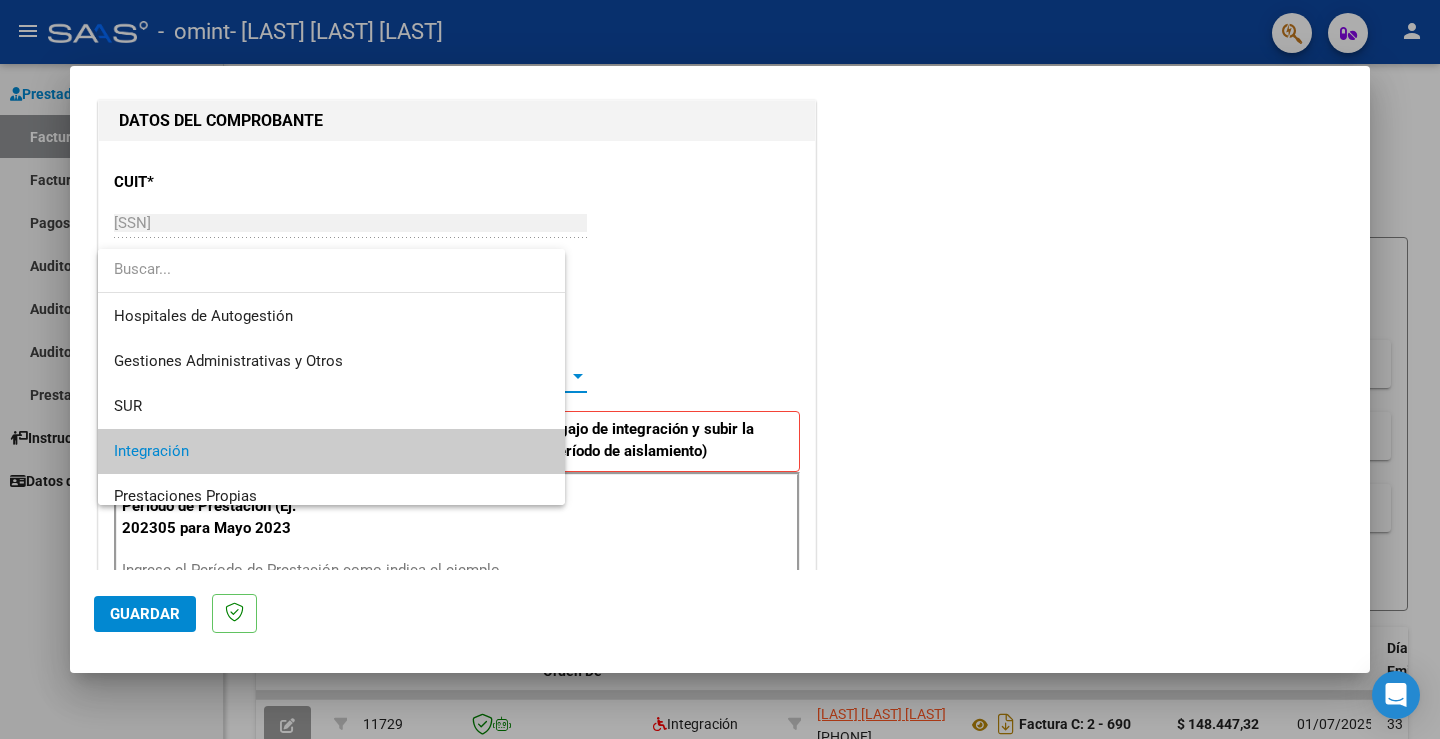 scroll, scrollTop: 74, scrollLeft: 0, axis: vertical 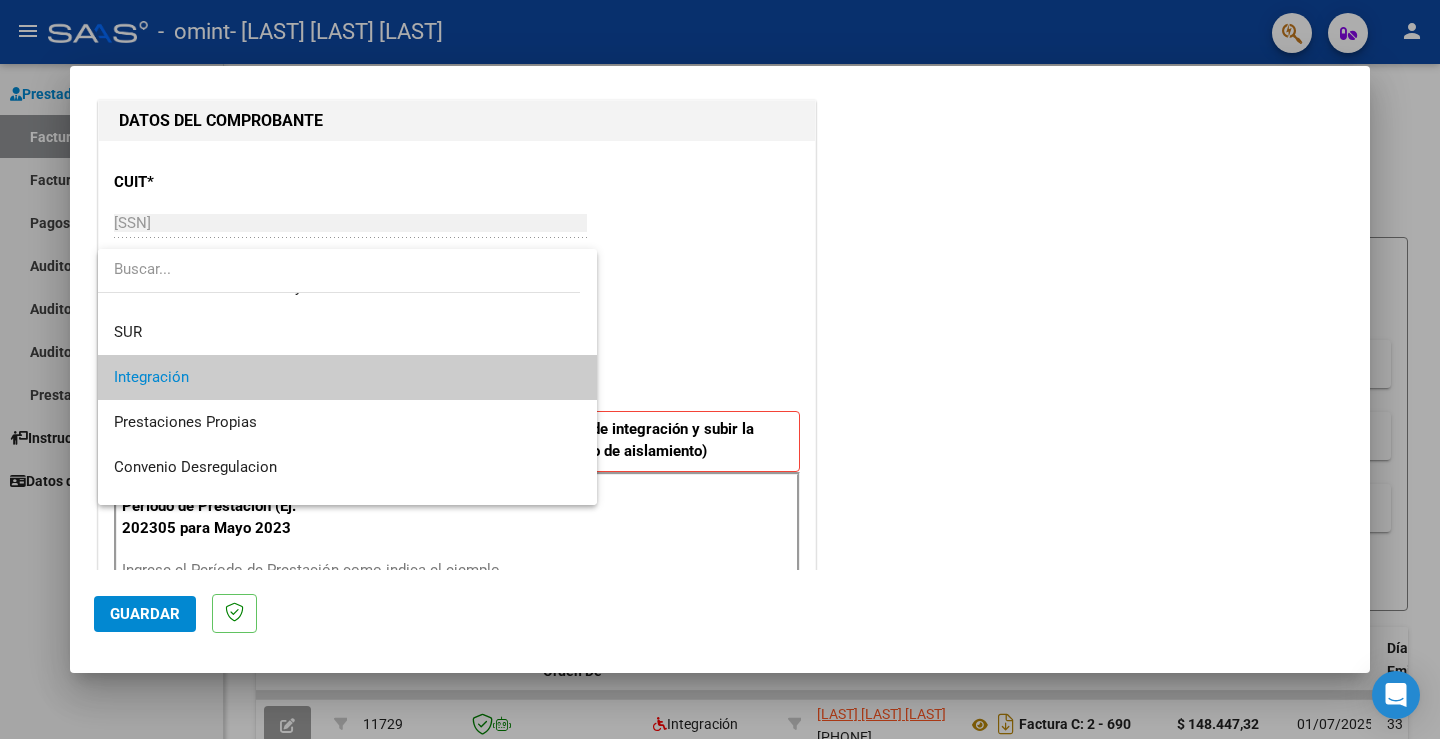 click at bounding box center [720, 369] 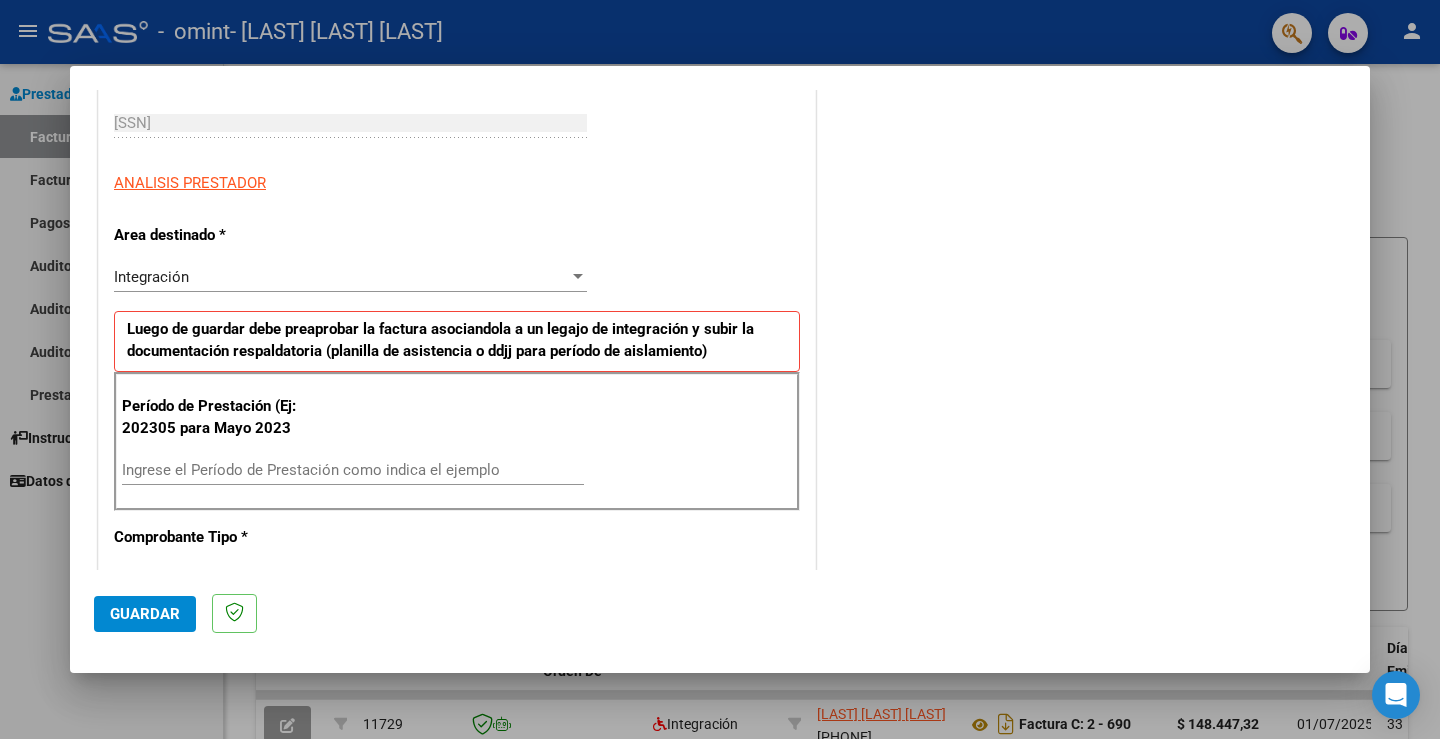 scroll, scrollTop: 400, scrollLeft: 0, axis: vertical 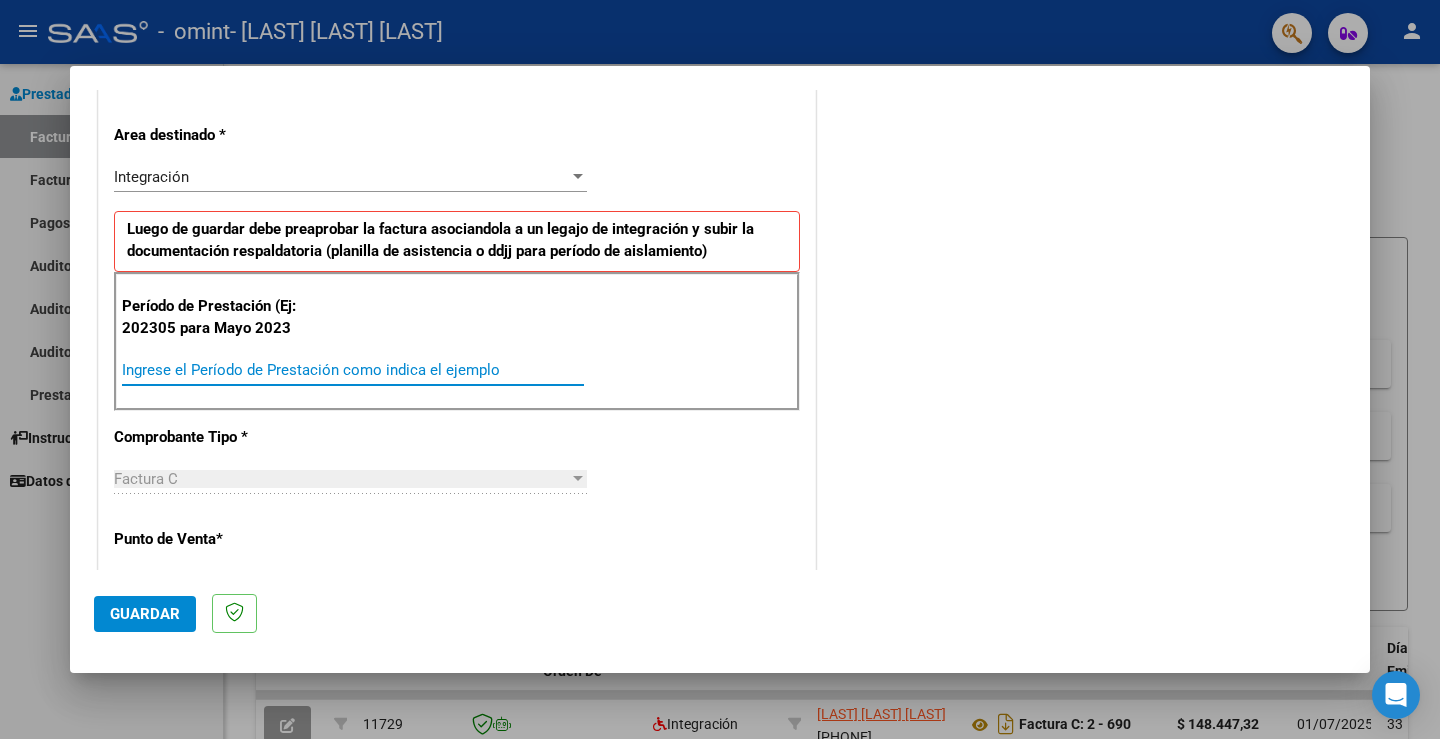 click on "Ingrese el Período de Prestación como indica el ejemplo" at bounding box center [353, 370] 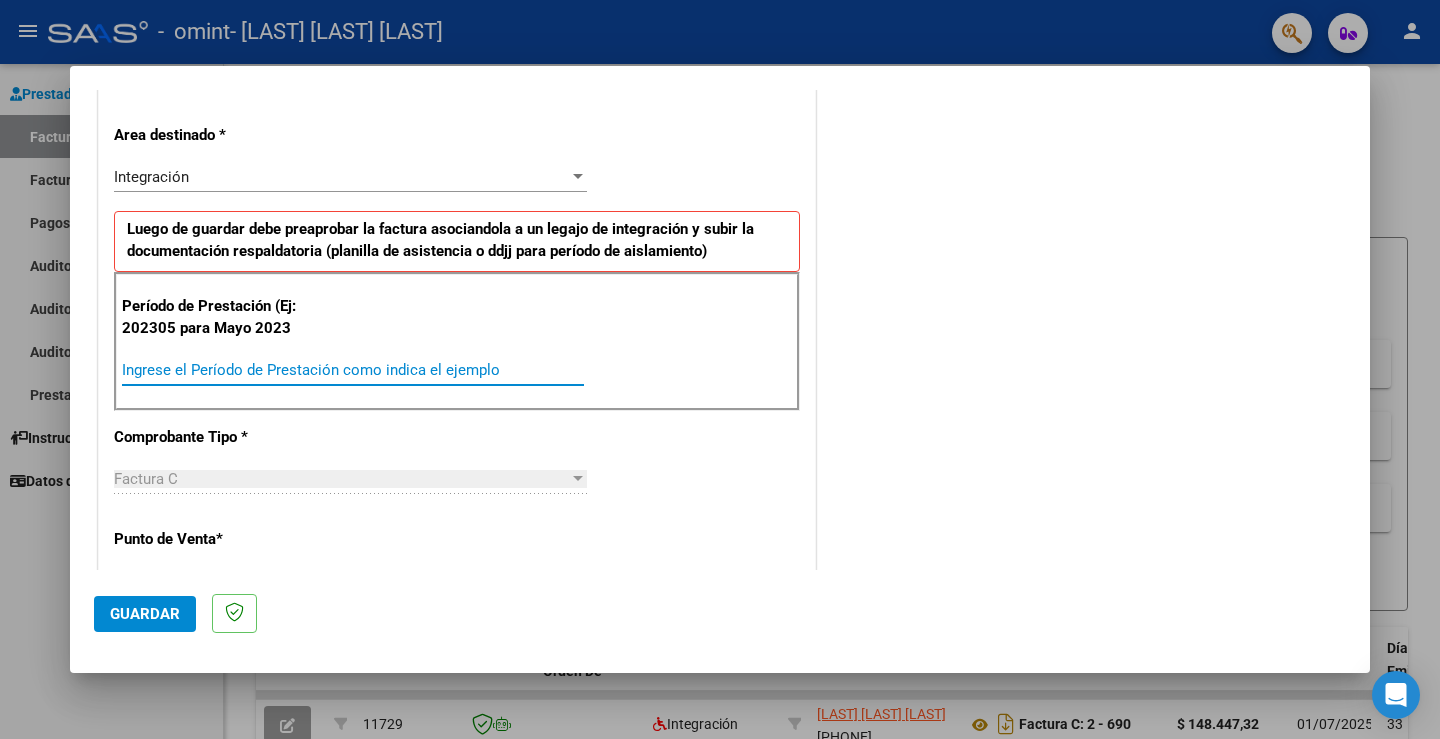click on "Ingrese el Período de Prestación como indica el ejemplo" at bounding box center (353, 370) 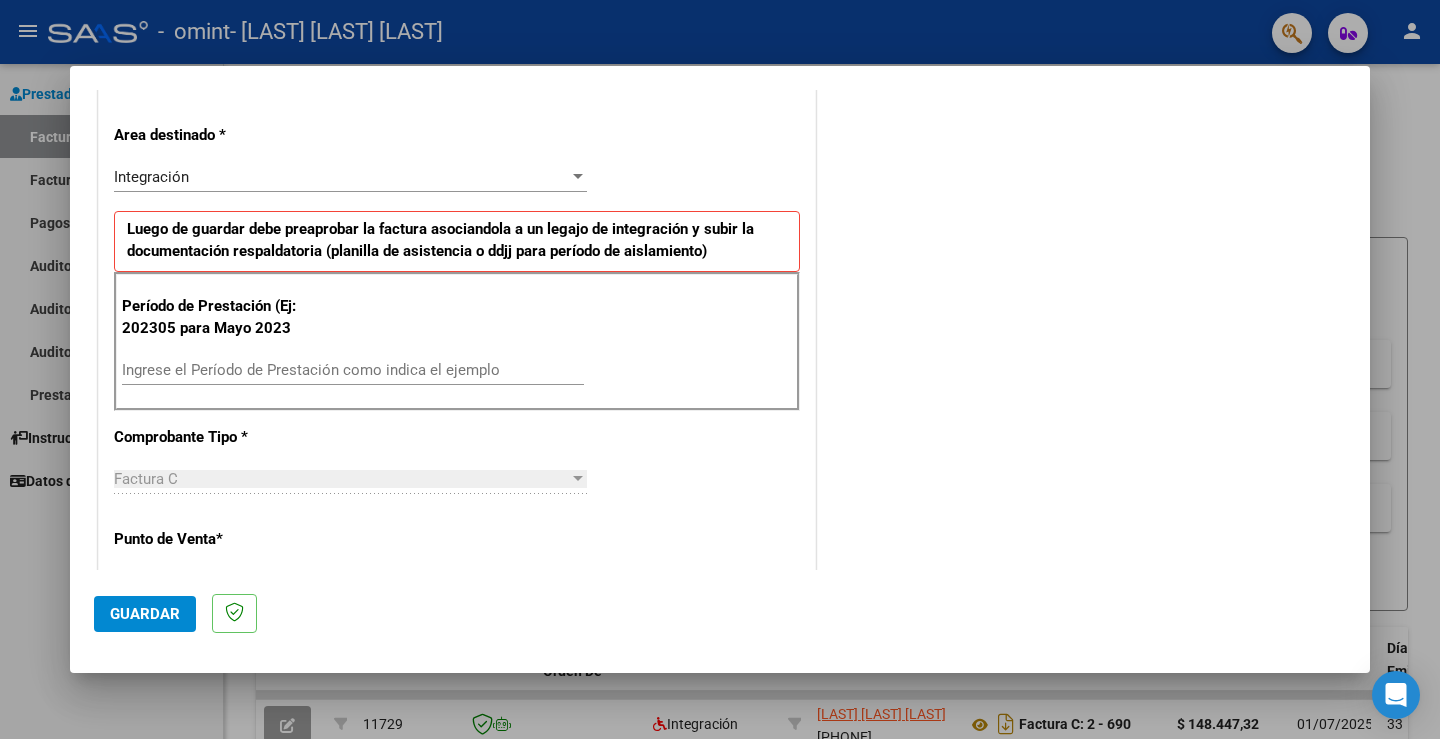 click on "Período de Prestación (Ej: 202305 para Mayo 2023" at bounding box center [222, 317] 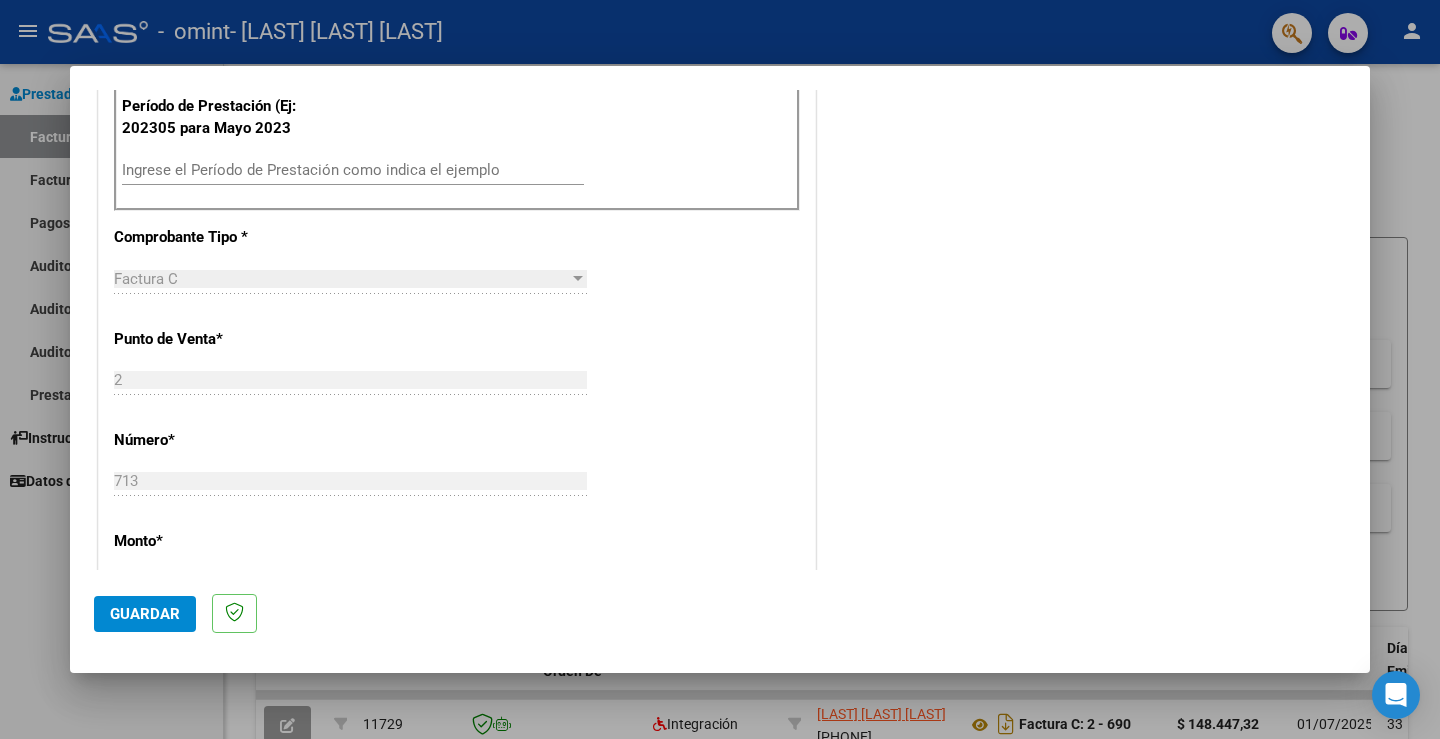 scroll, scrollTop: 500, scrollLeft: 0, axis: vertical 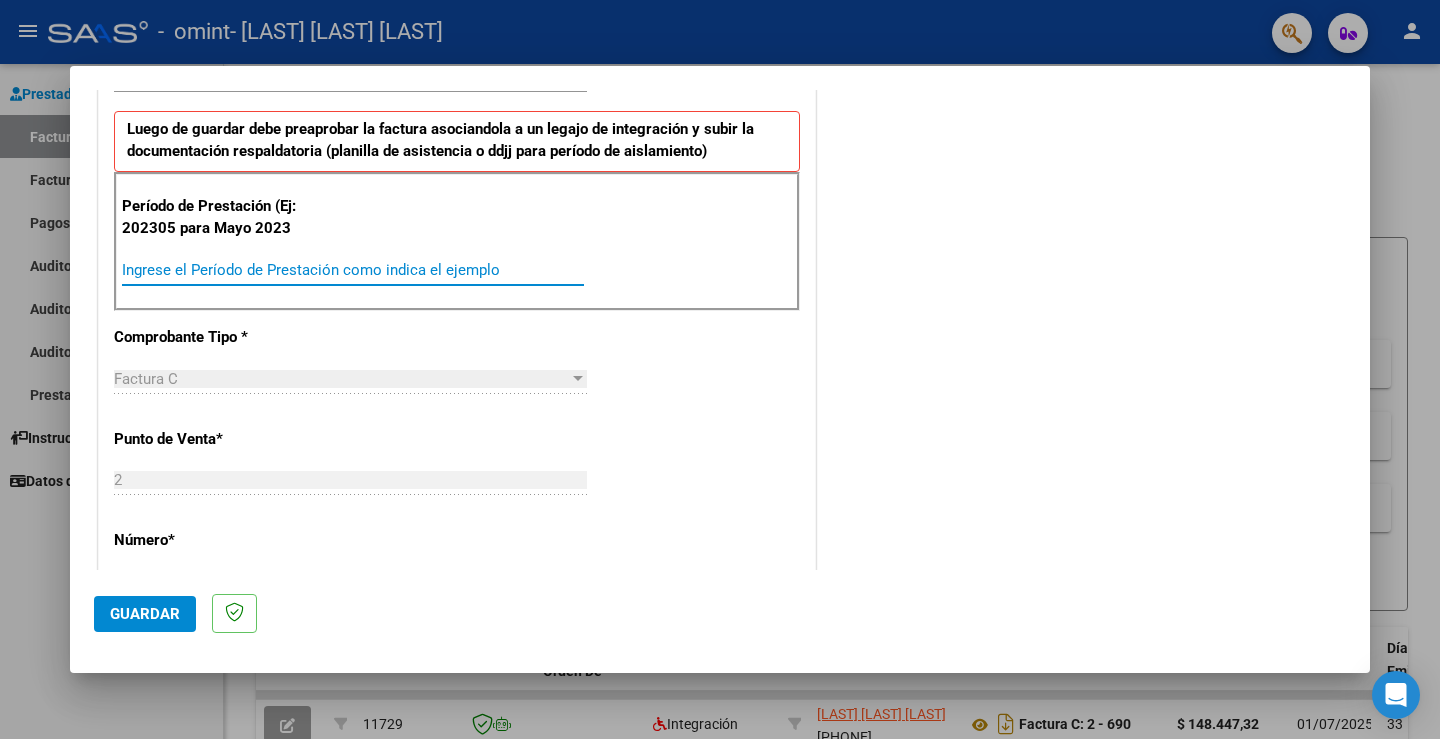 click on "Ingrese el Período de Prestación como indica el ejemplo" at bounding box center (353, 270) 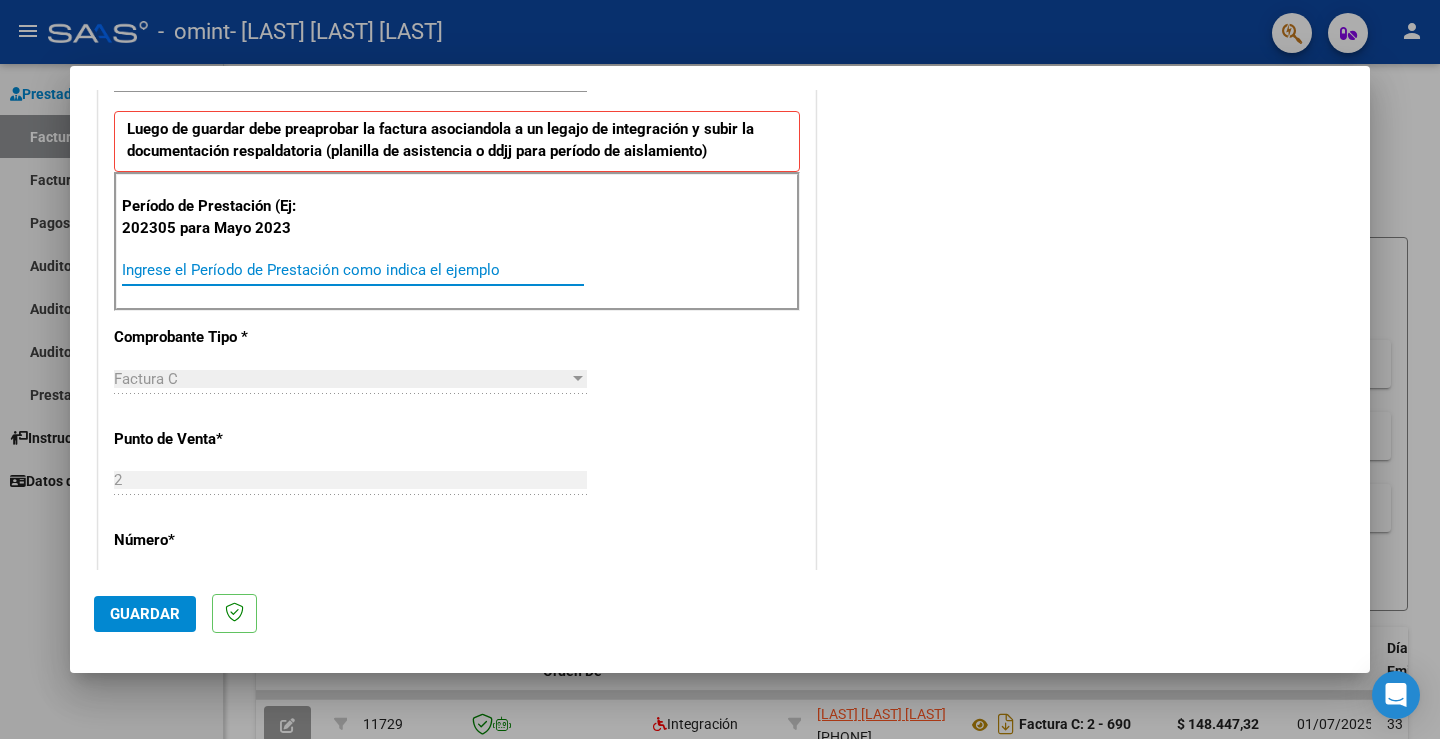 click on "Ingrese el Período de Prestación como indica el ejemplo" at bounding box center (353, 270) 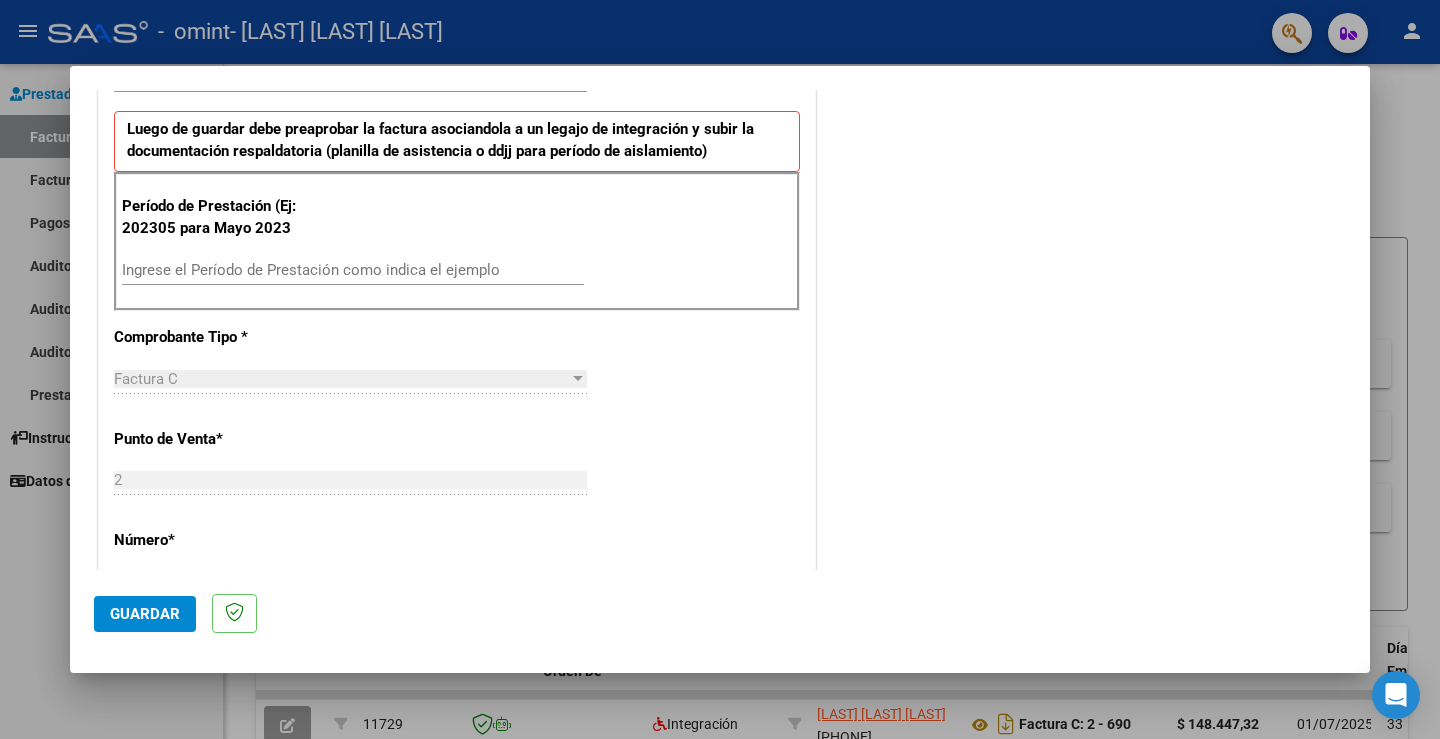 click on "Ingrese el Período de Prestación como indica el ejemplo" at bounding box center [353, 270] 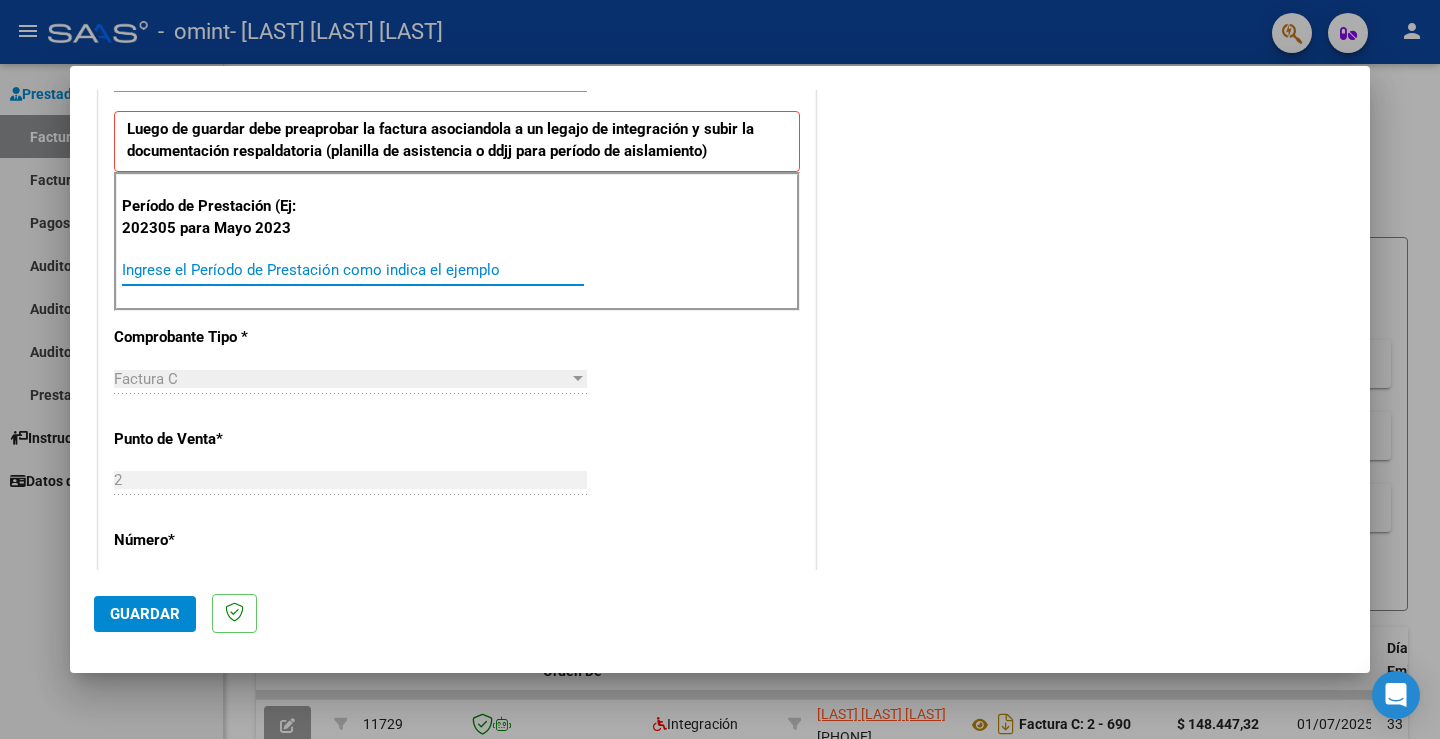 click on "Ingrese el Período de Prestación como indica el ejemplo" at bounding box center (353, 270) 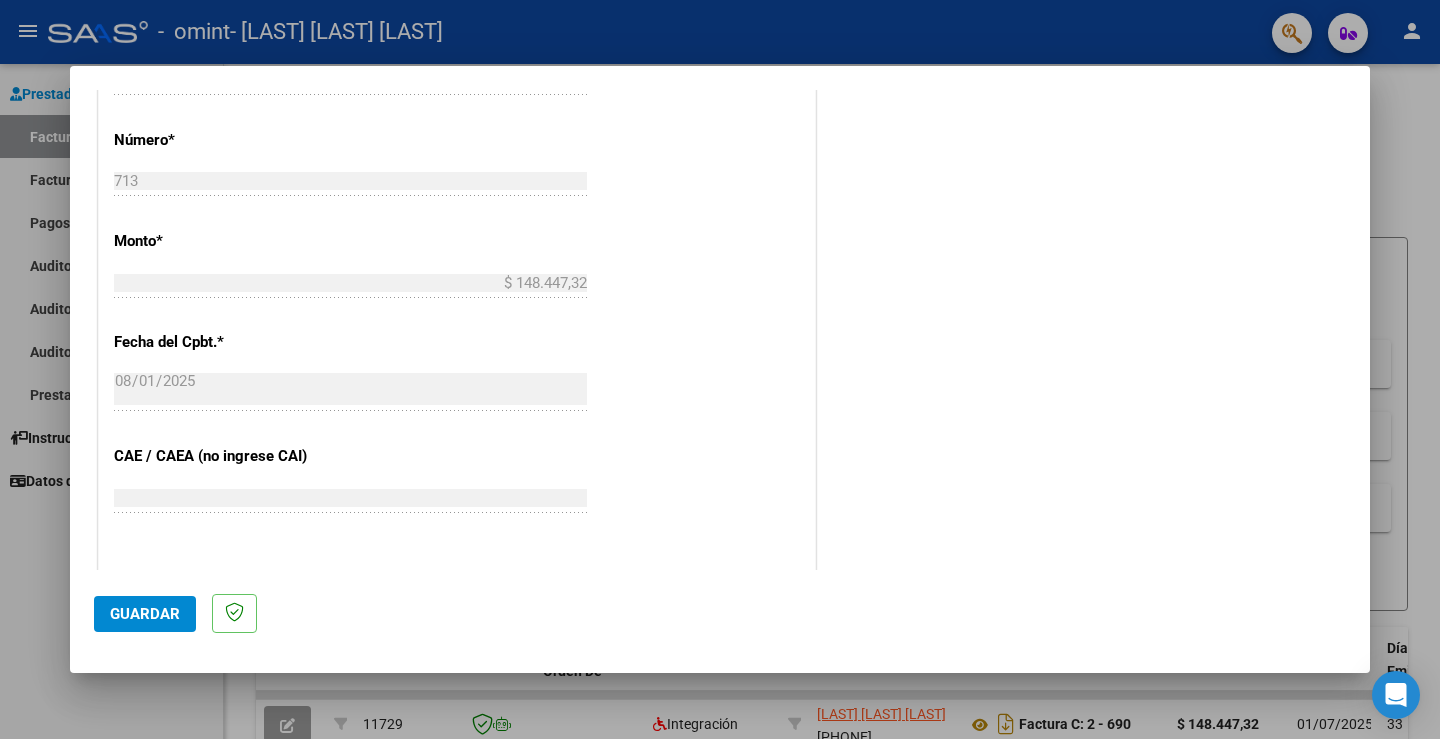 scroll, scrollTop: 1100, scrollLeft: 0, axis: vertical 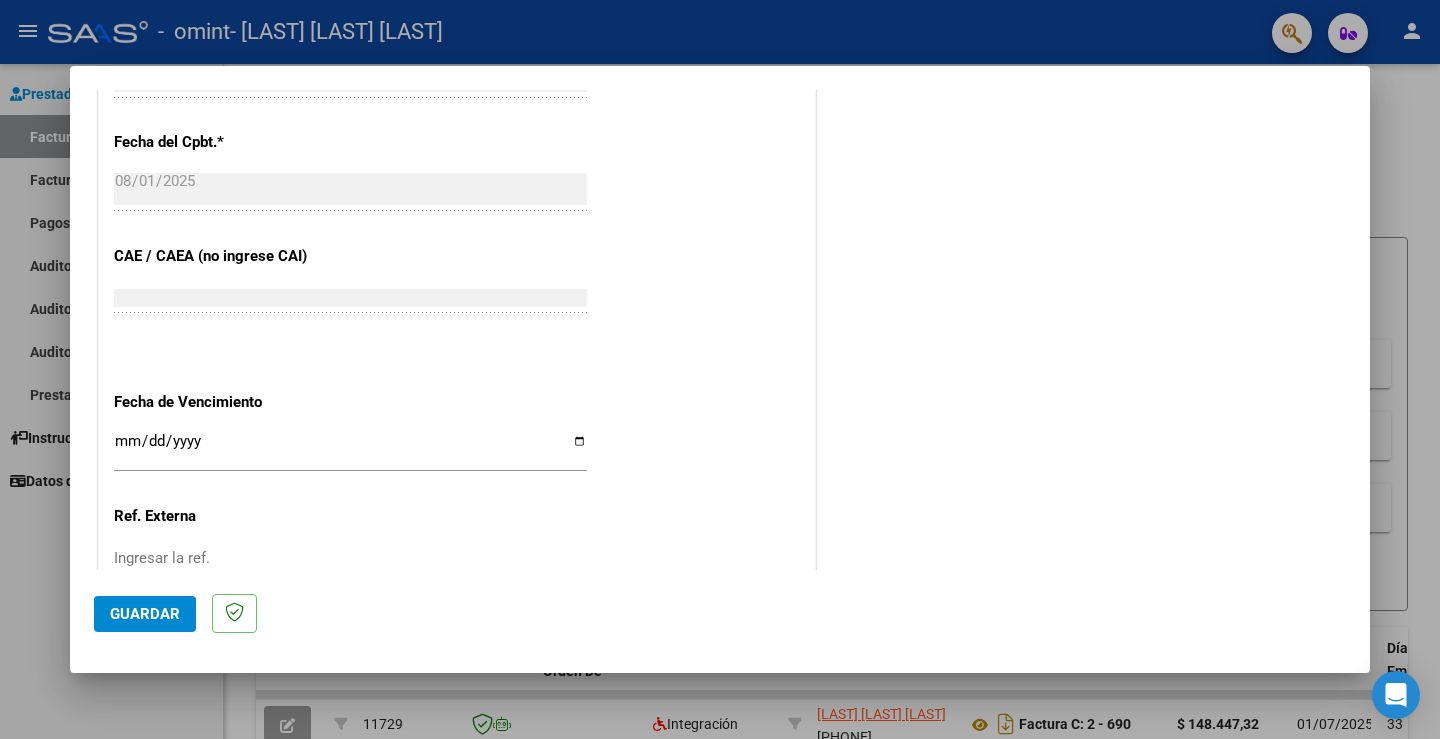 type on "202507" 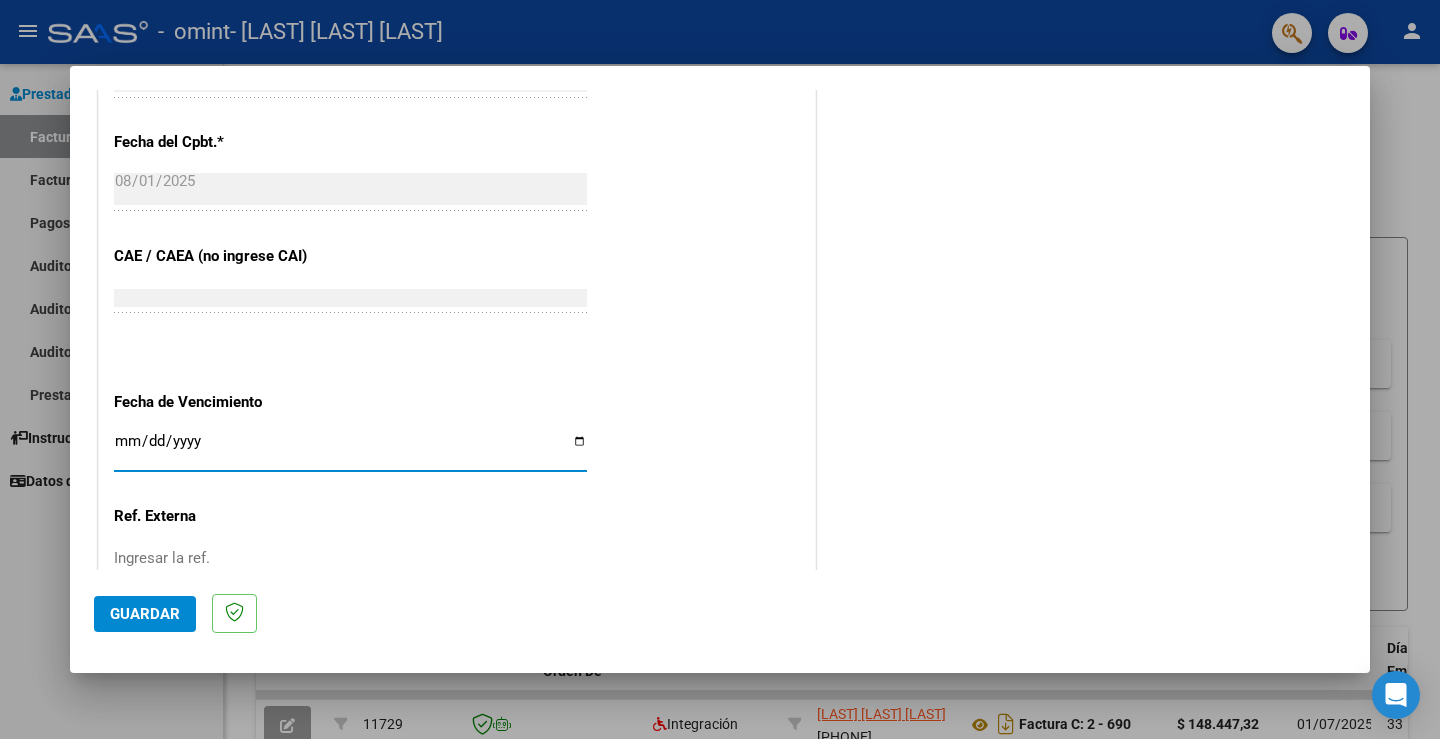 click on "Ingresar la fecha" at bounding box center (350, 449) 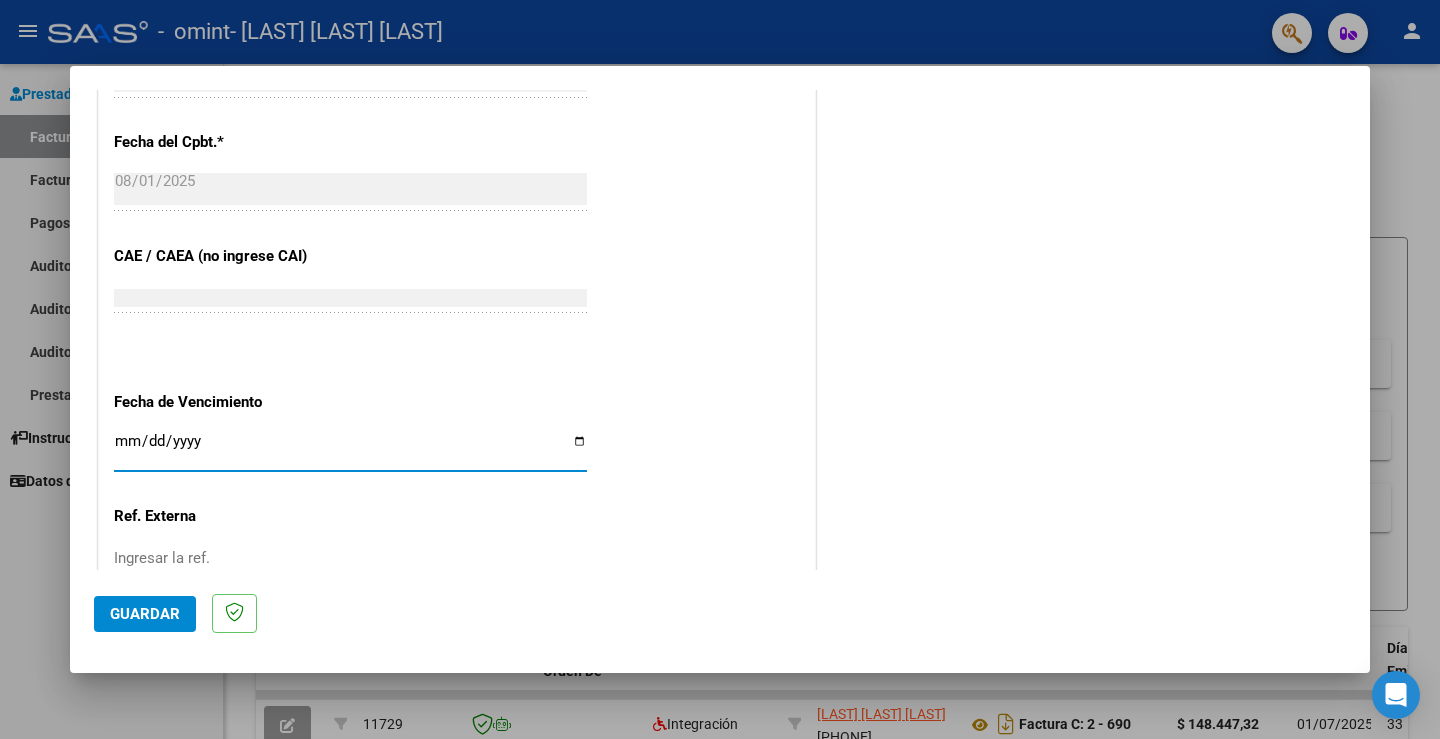 type on "2025-08-11" 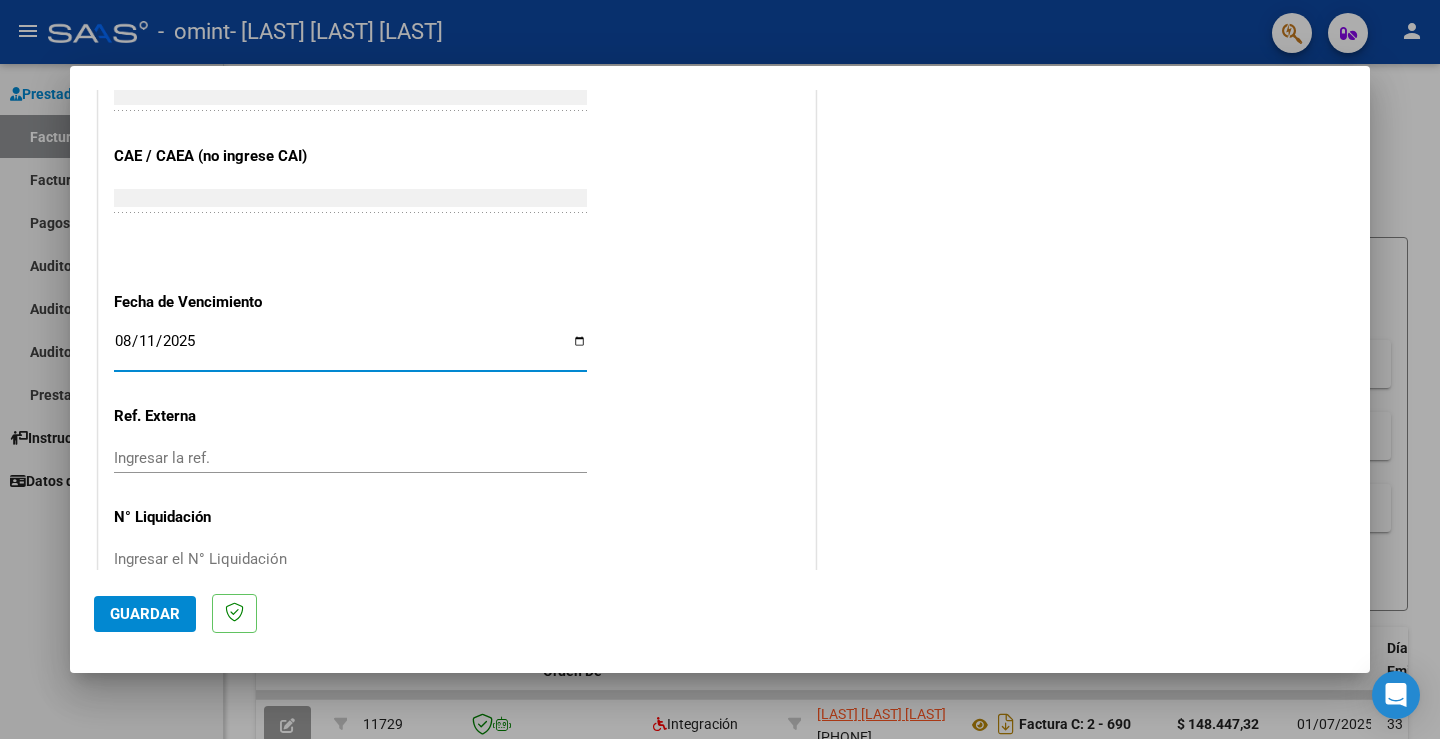 scroll, scrollTop: 1243, scrollLeft: 0, axis: vertical 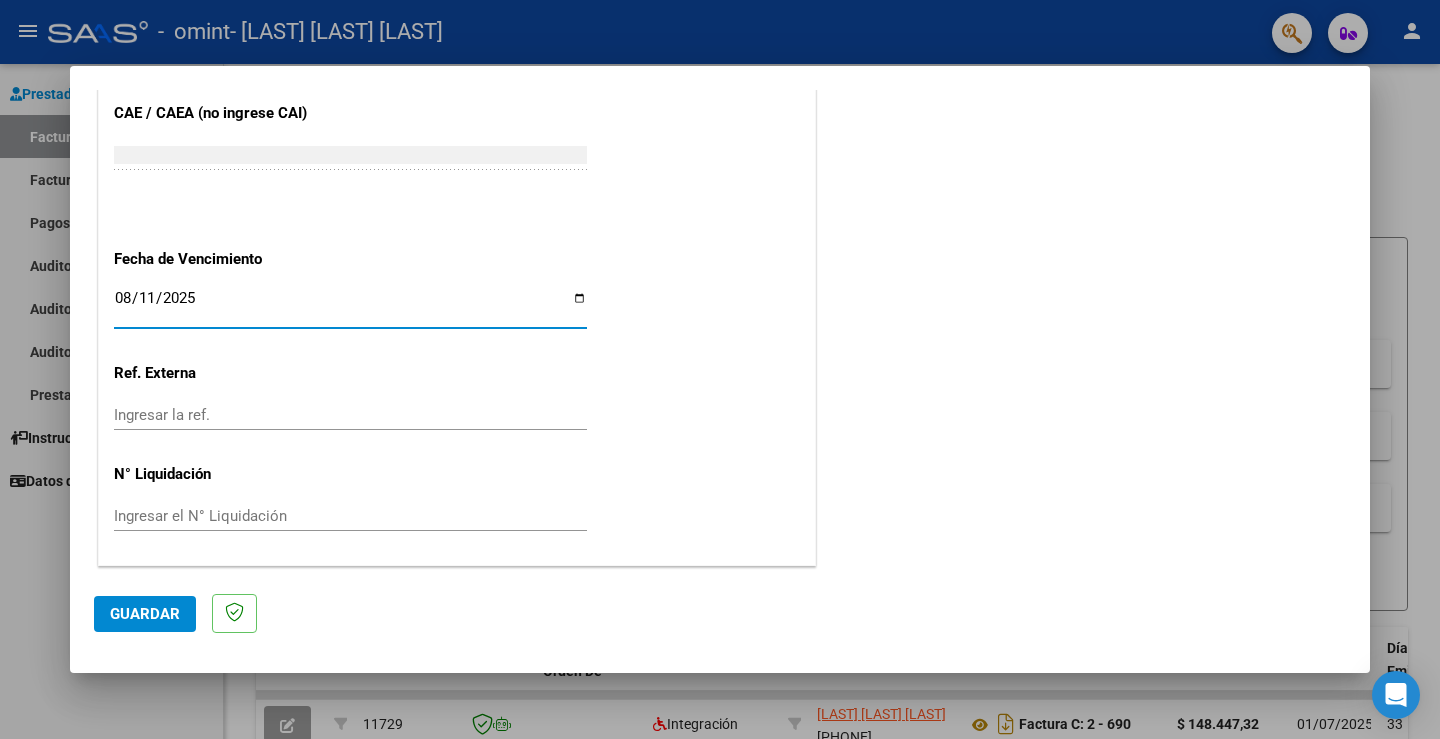 click on "Guardar" 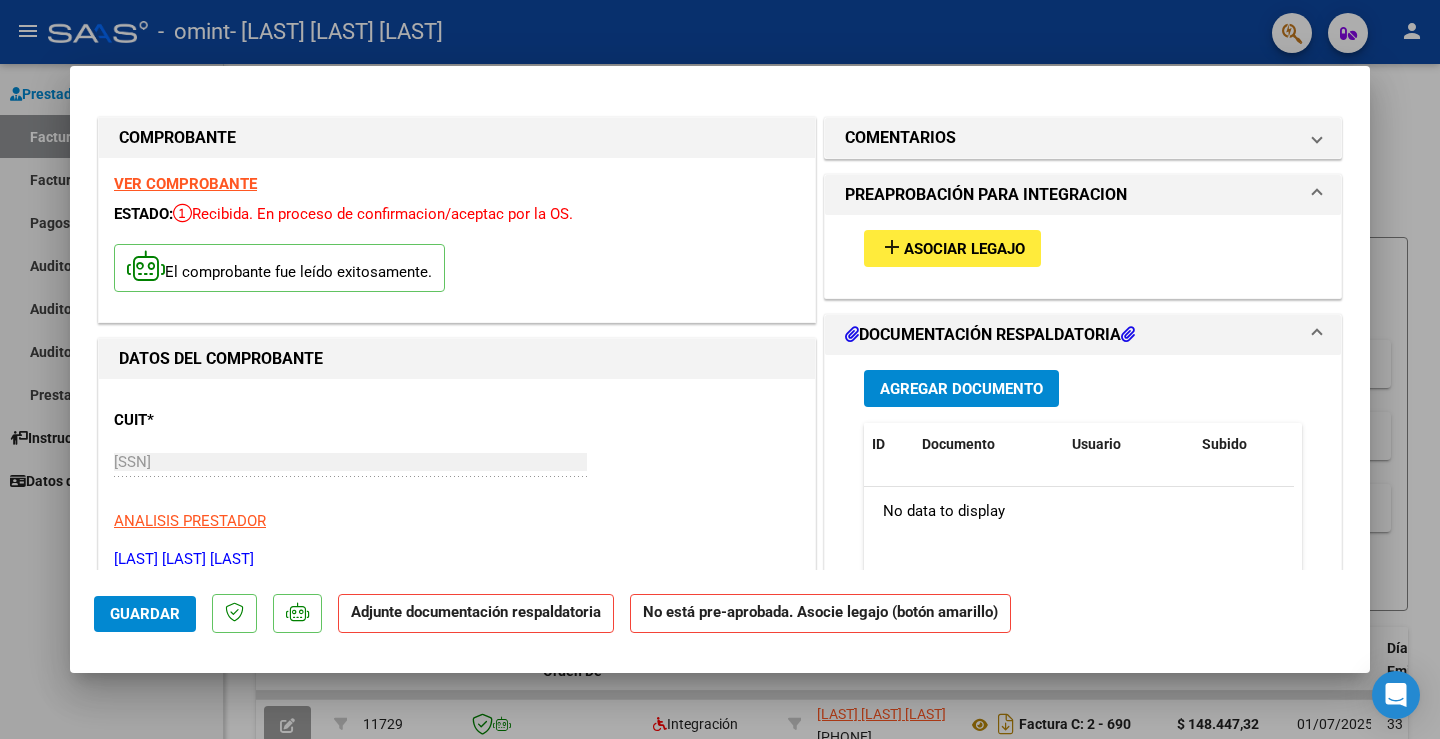 scroll, scrollTop: 100, scrollLeft: 0, axis: vertical 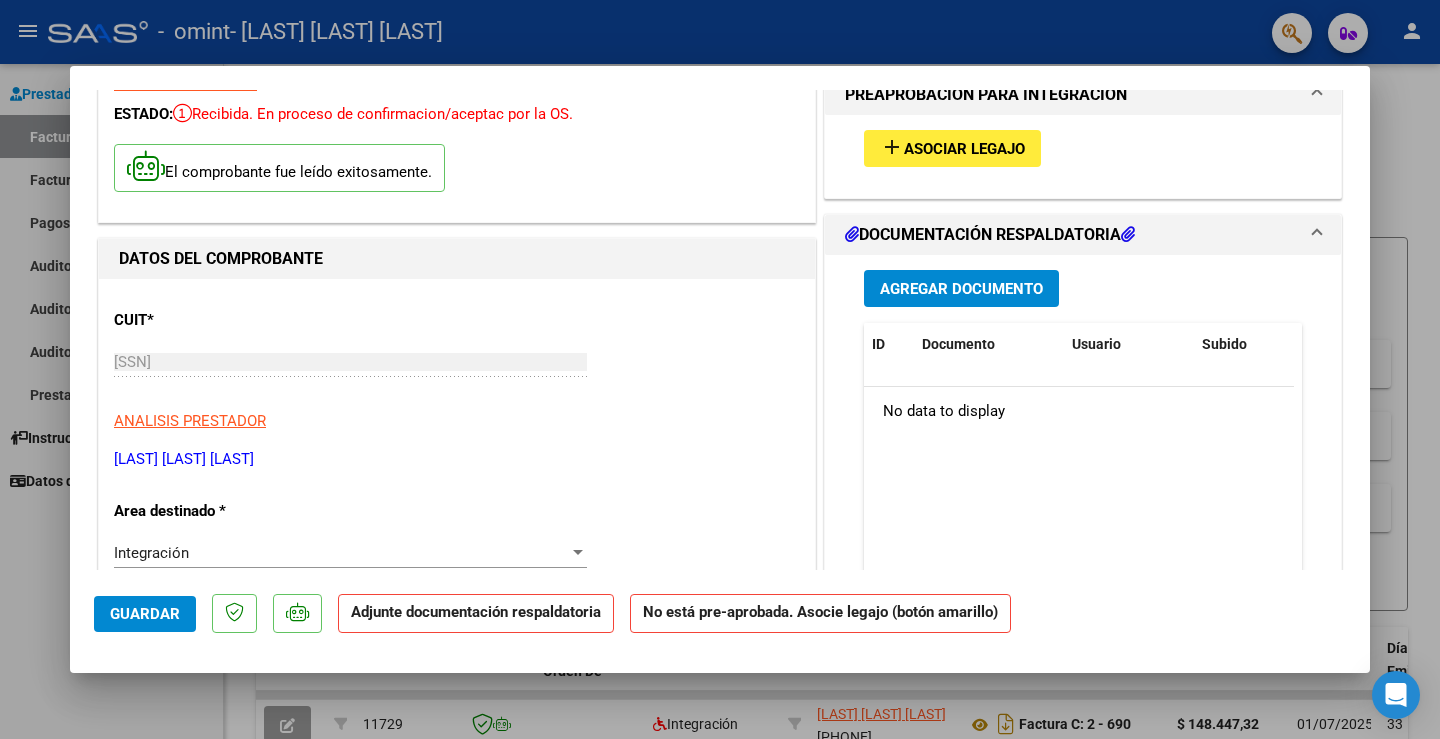click on "Asociar Legajo" at bounding box center [964, 149] 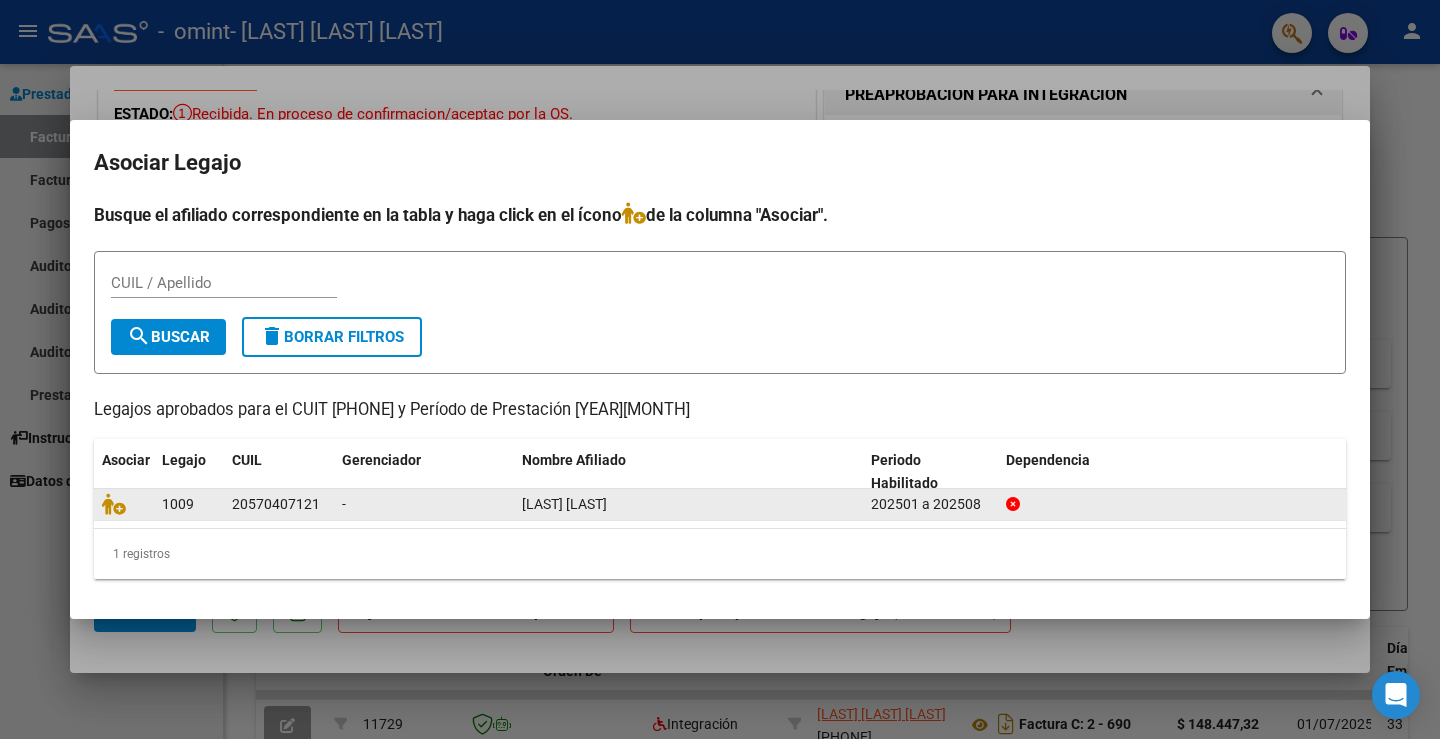 click on "20570407121" 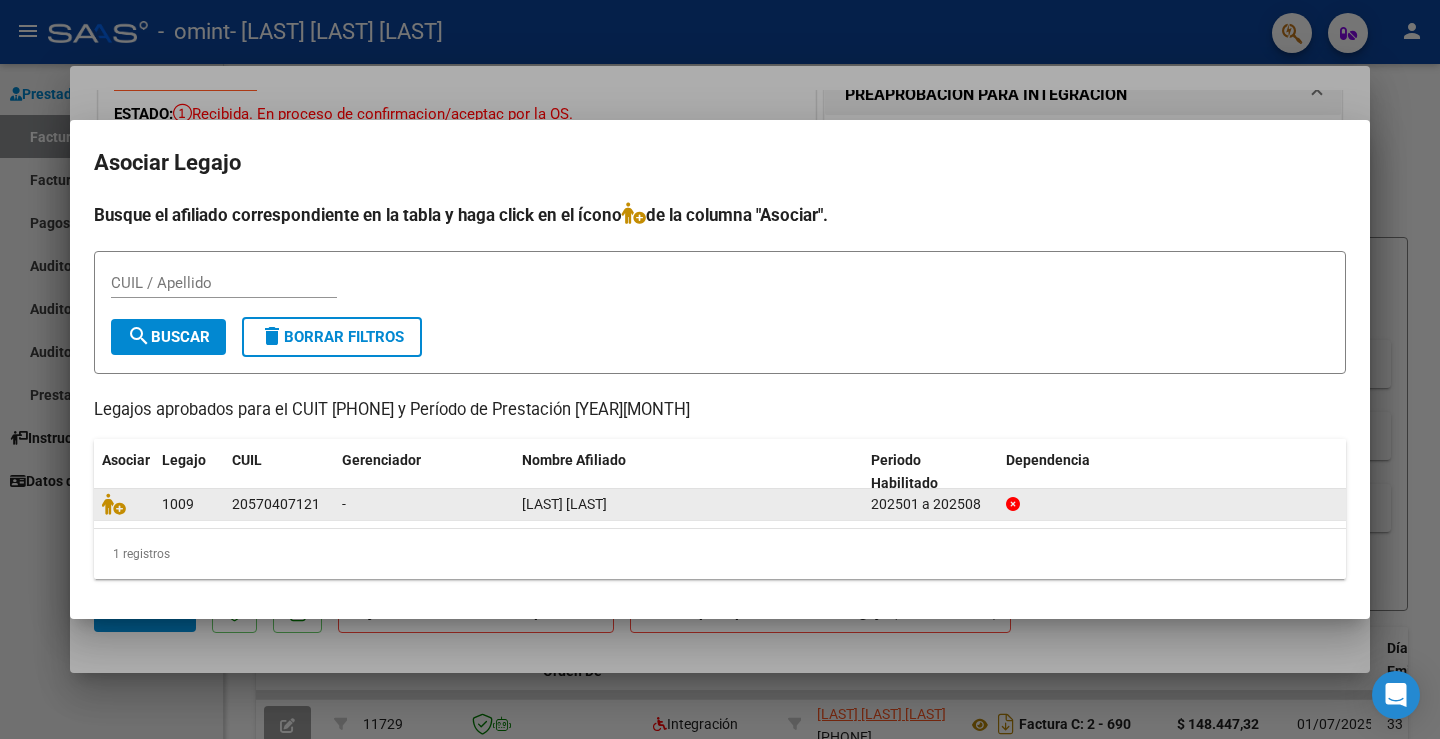 click on "202501 a 202508" 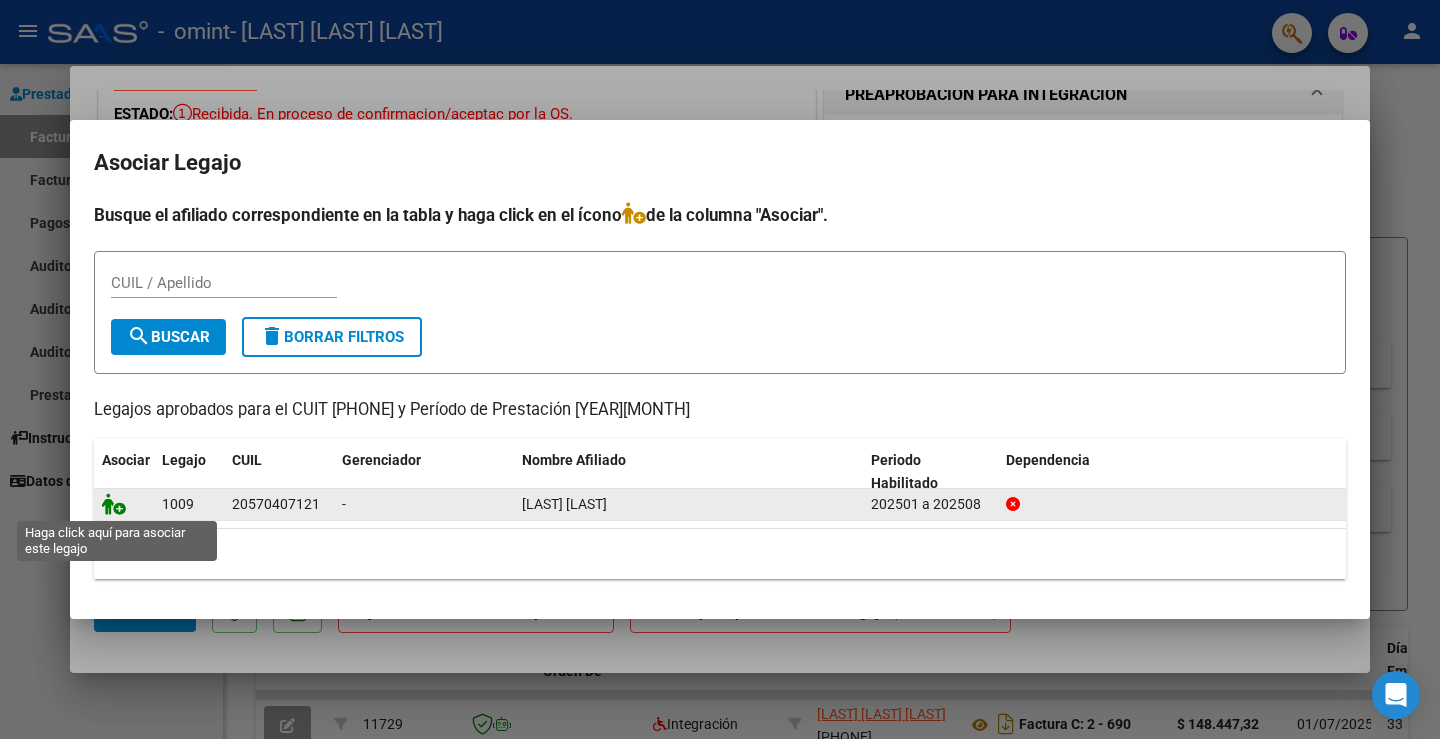 click 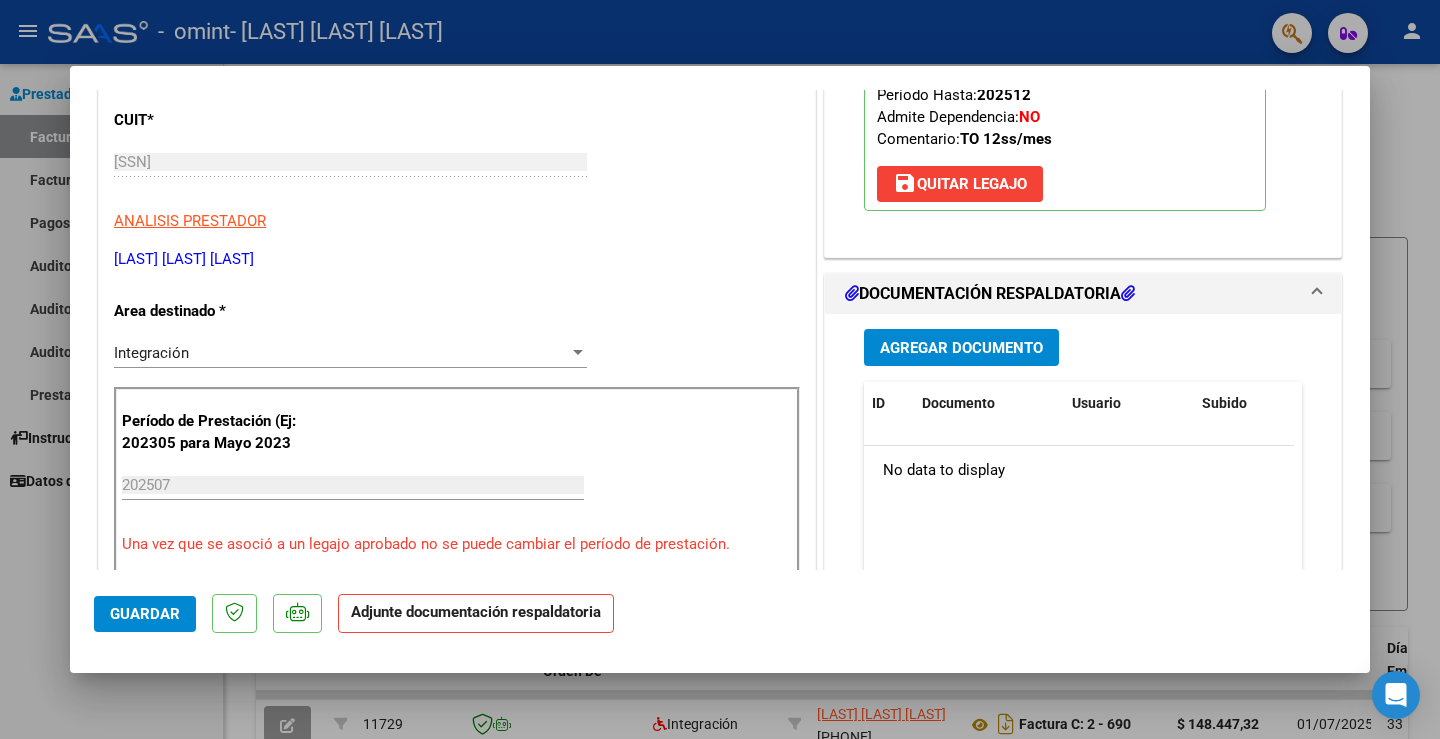 scroll, scrollTop: 500, scrollLeft: 0, axis: vertical 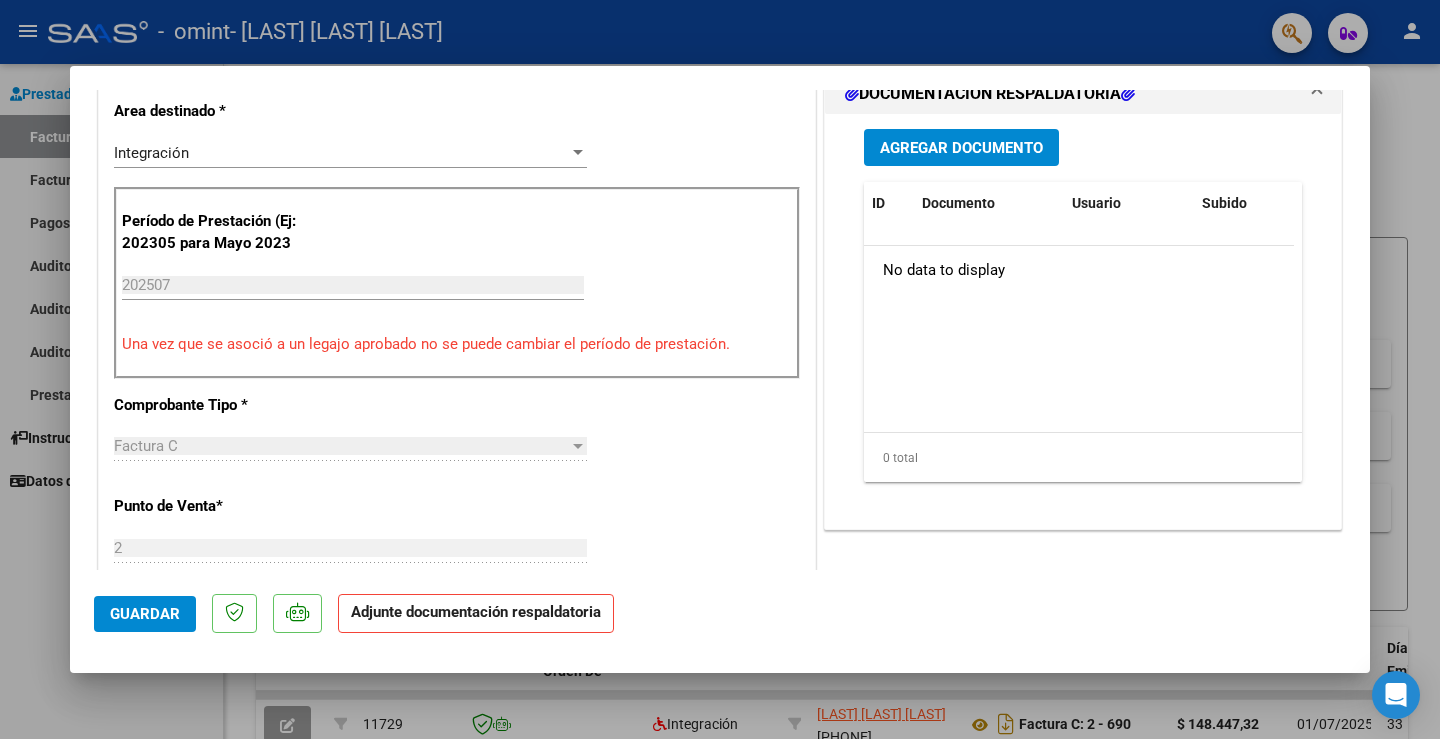 click on "Agregar Documento" at bounding box center [961, 147] 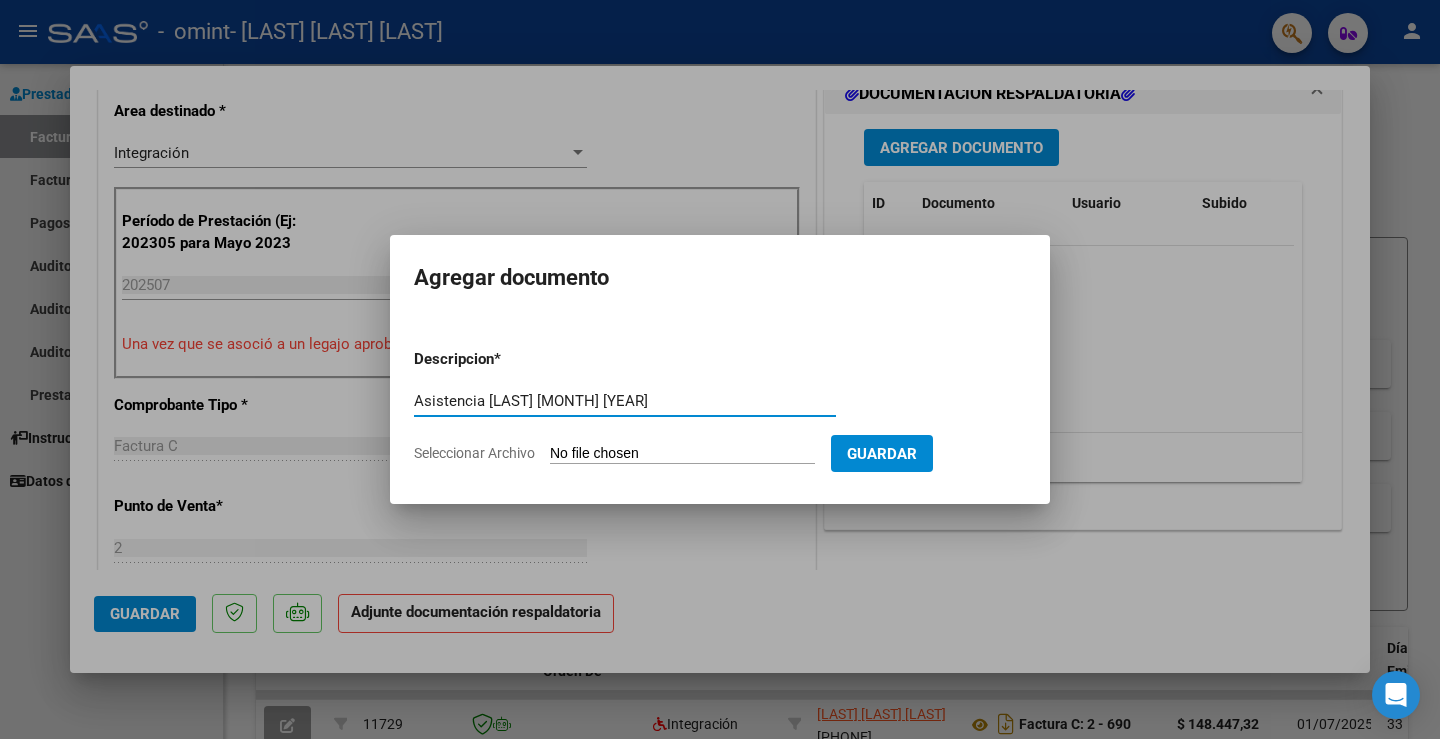 type on "Asistencia Benito Julio 2025" 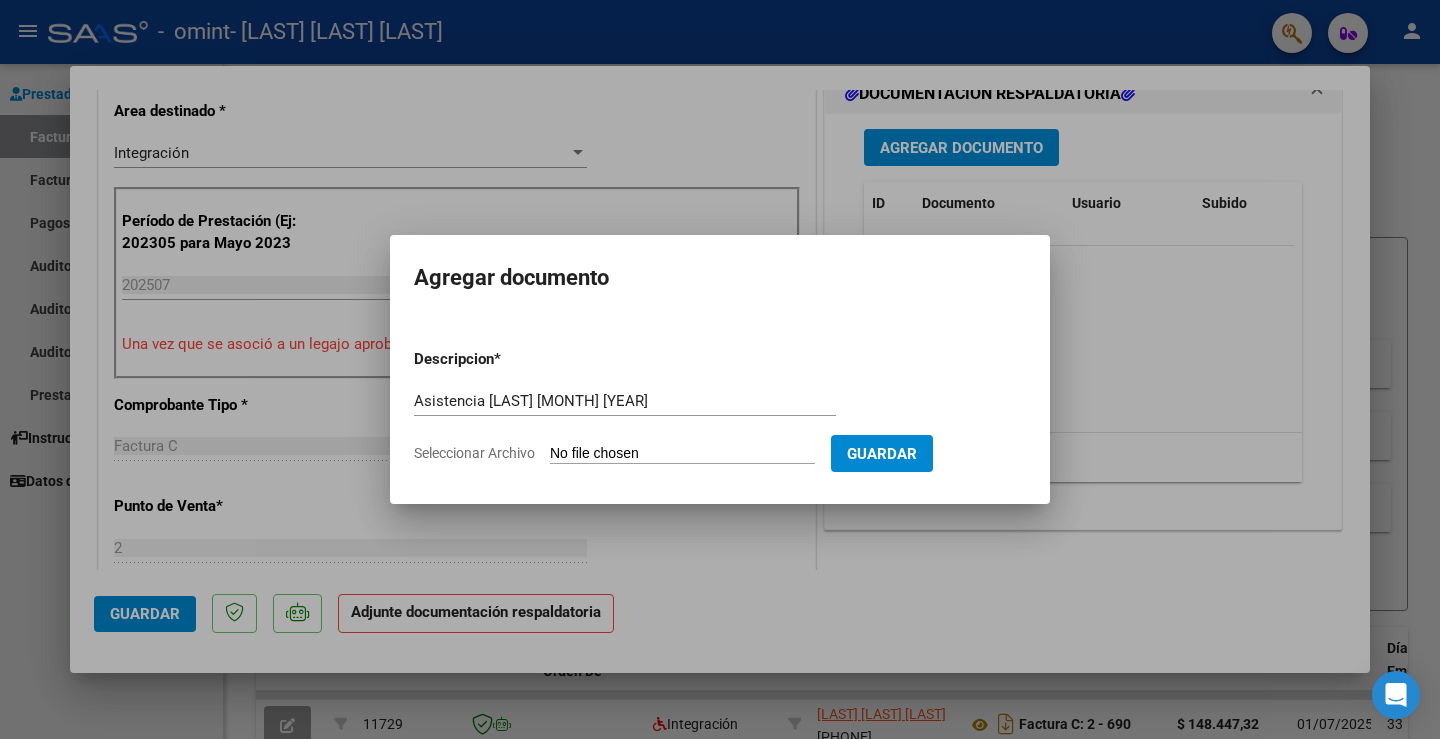 click on "Seleccionar Archivo" at bounding box center [682, 454] 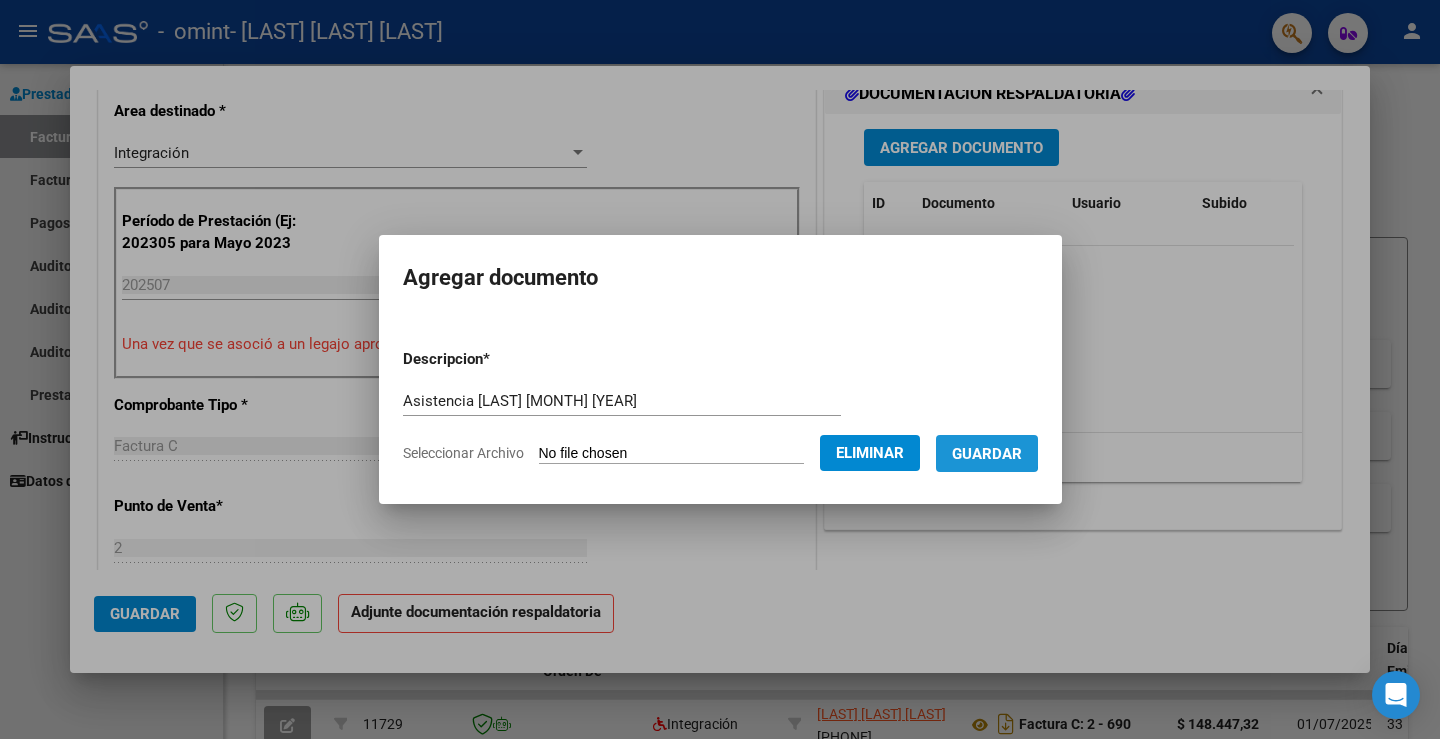 click on "Guardar" at bounding box center (987, 454) 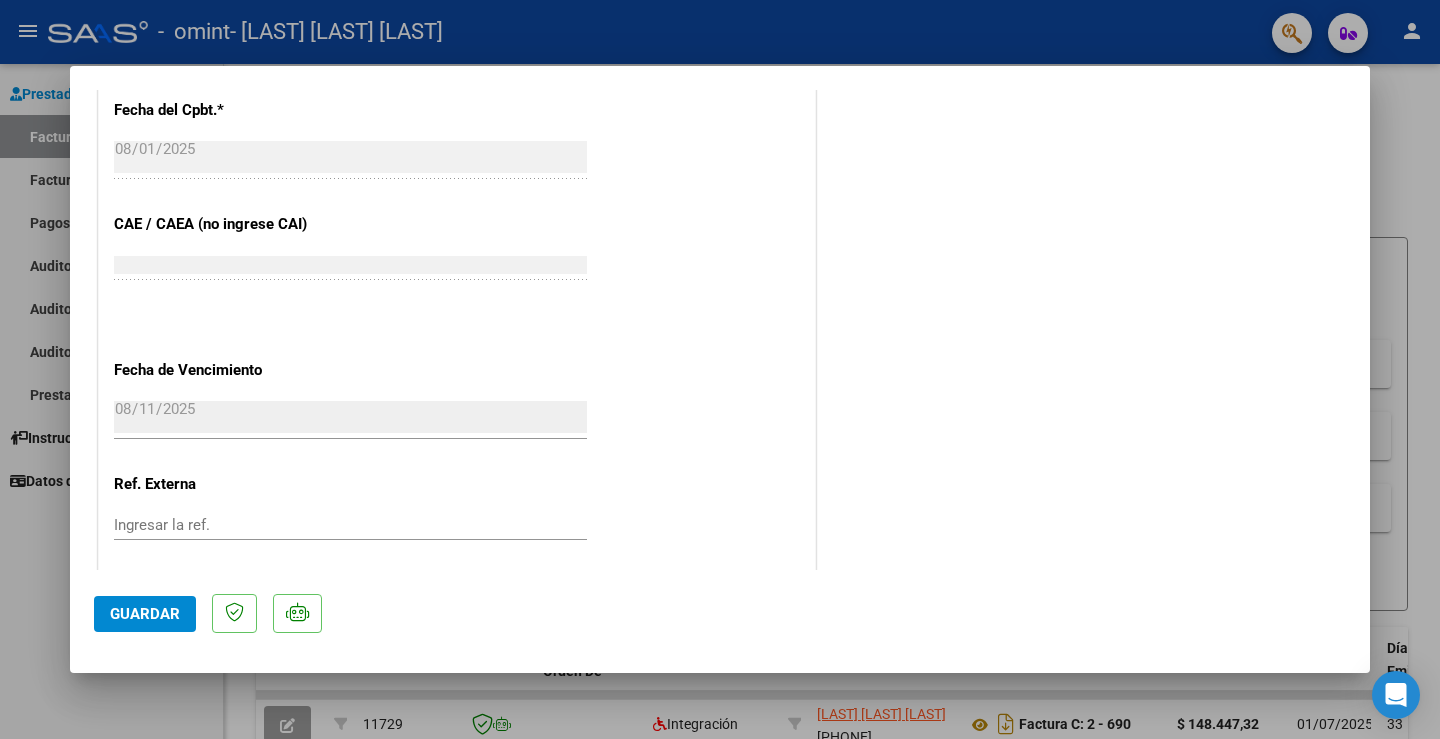 scroll, scrollTop: 1310, scrollLeft: 0, axis: vertical 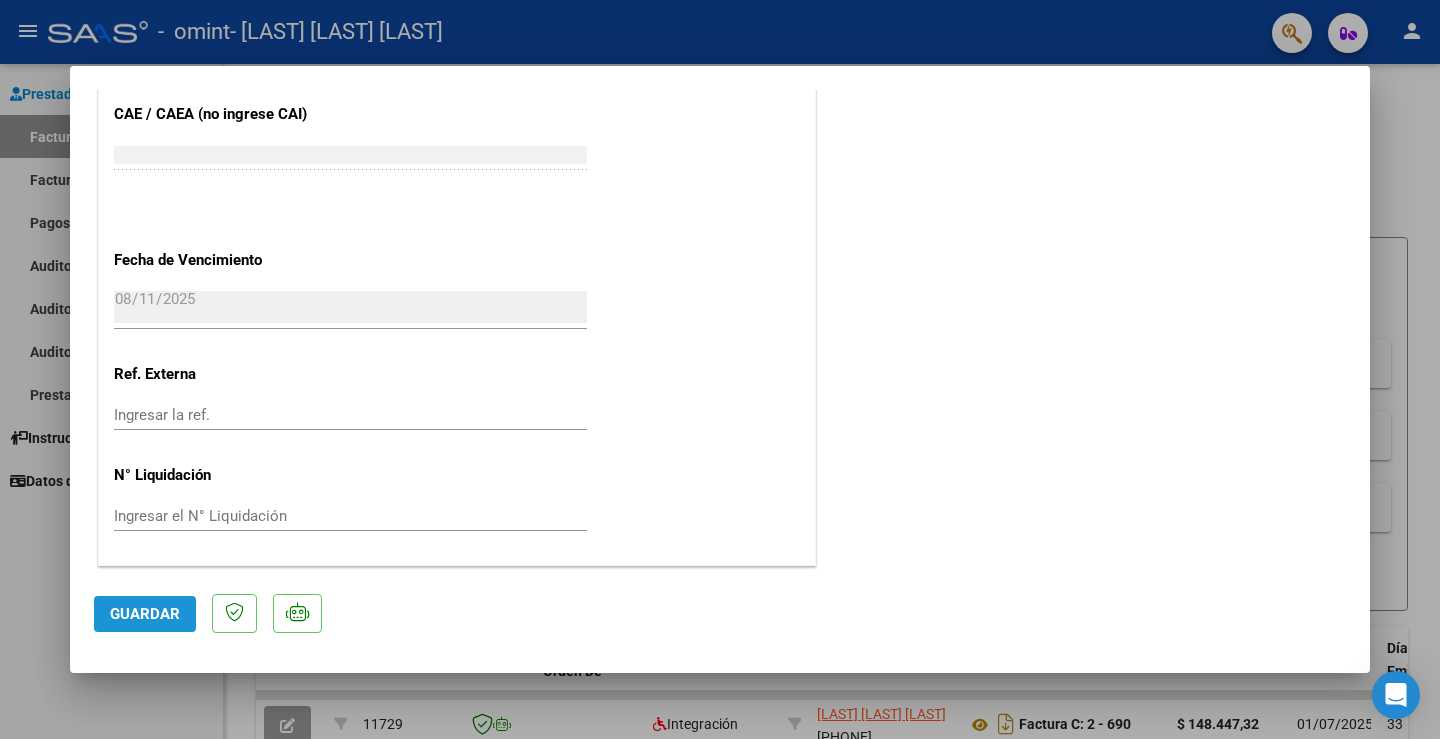 click on "Guardar" 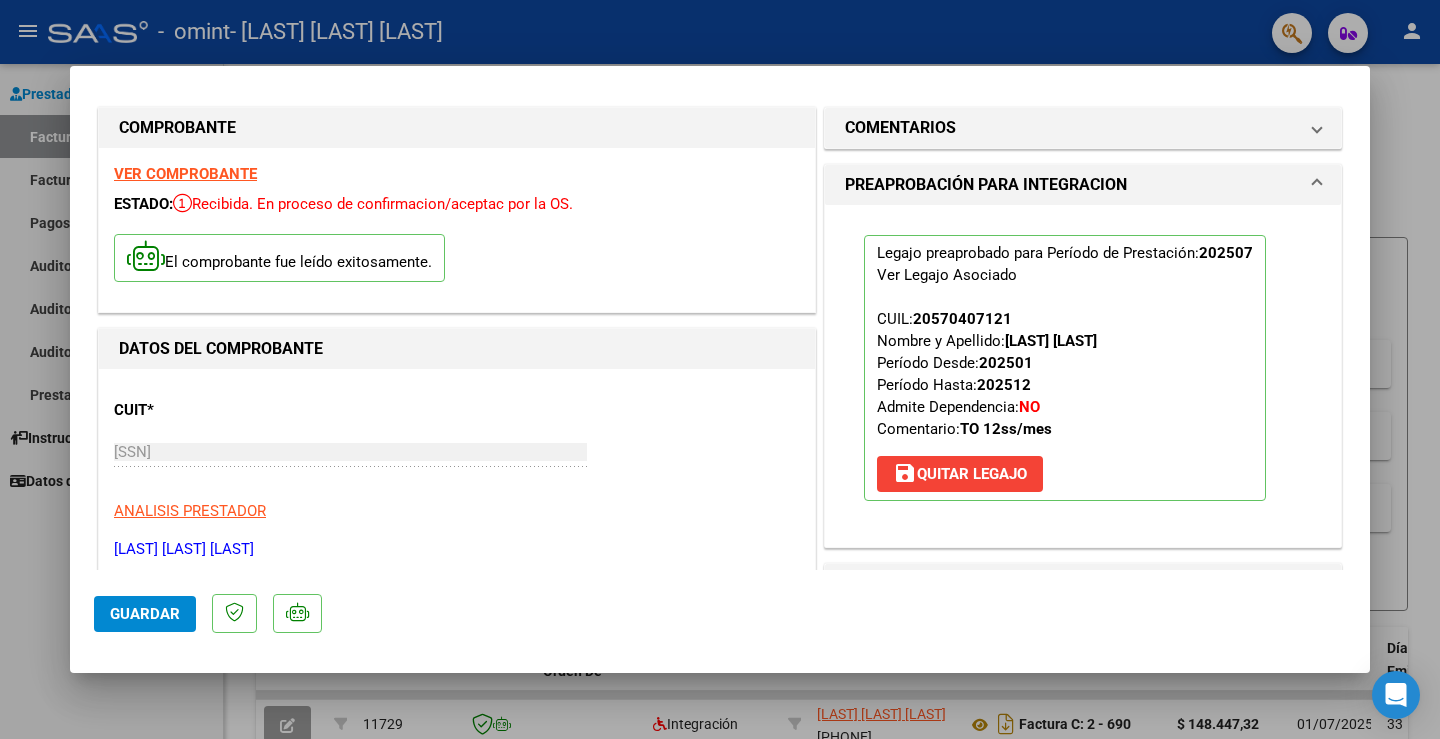 scroll, scrollTop: 0, scrollLeft: 0, axis: both 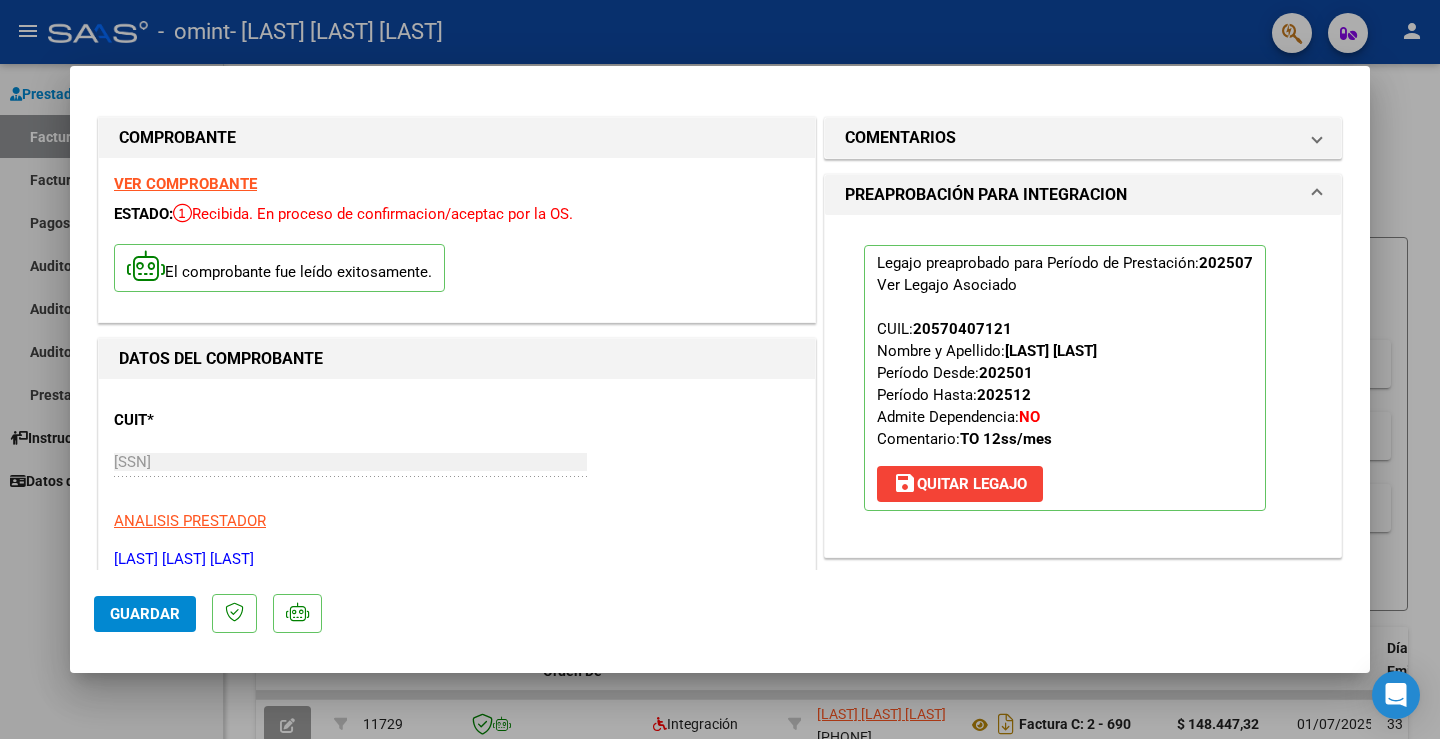click on "Guardar" 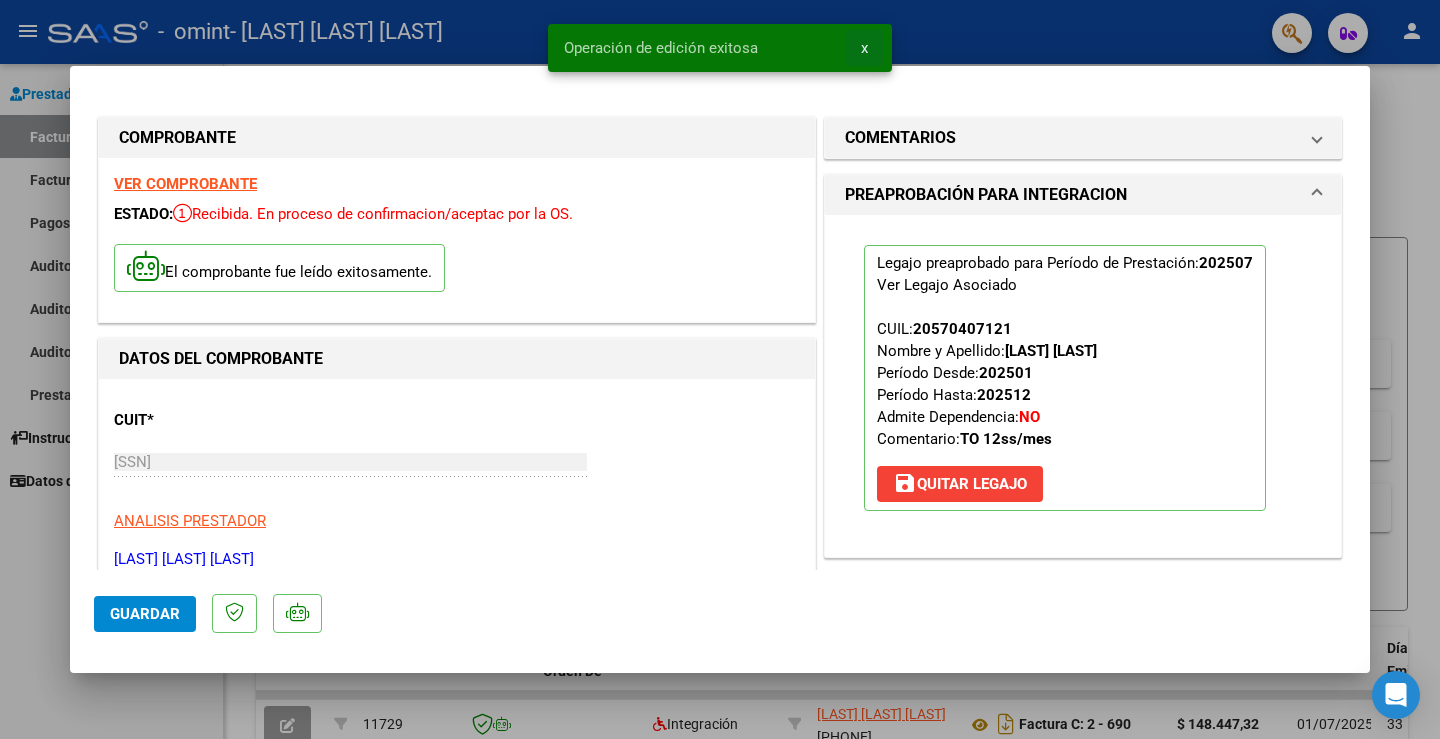 click on "x" at bounding box center (864, 48) 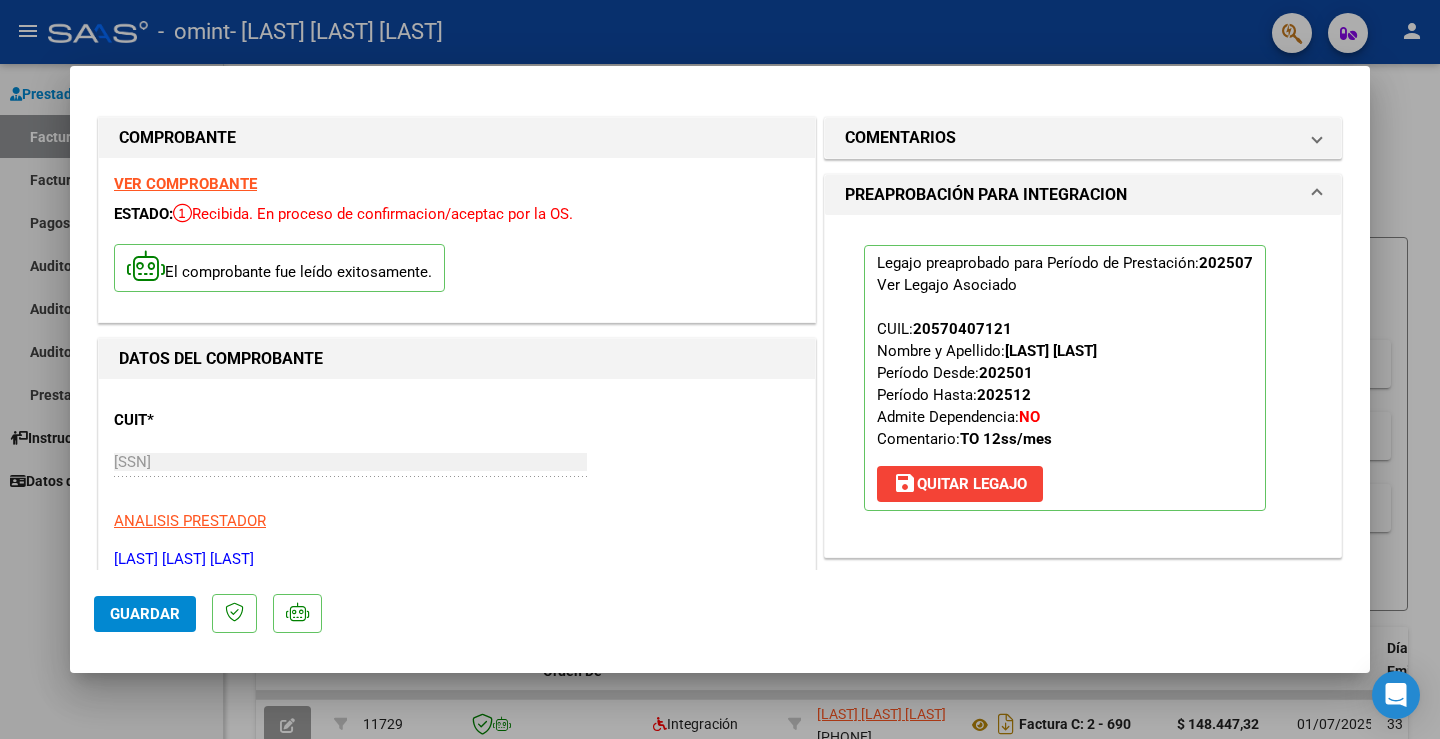 click at bounding box center [720, 369] 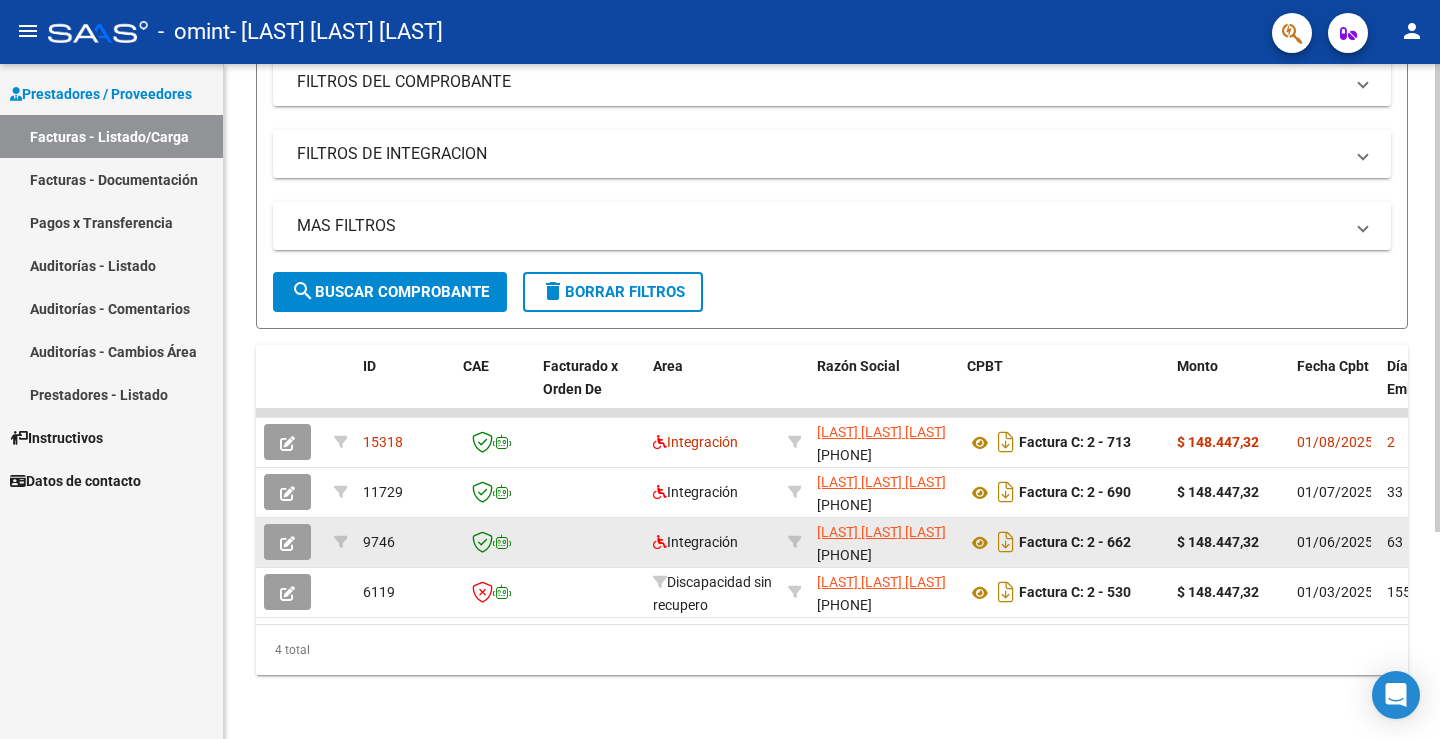 scroll, scrollTop: 199, scrollLeft: 0, axis: vertical 